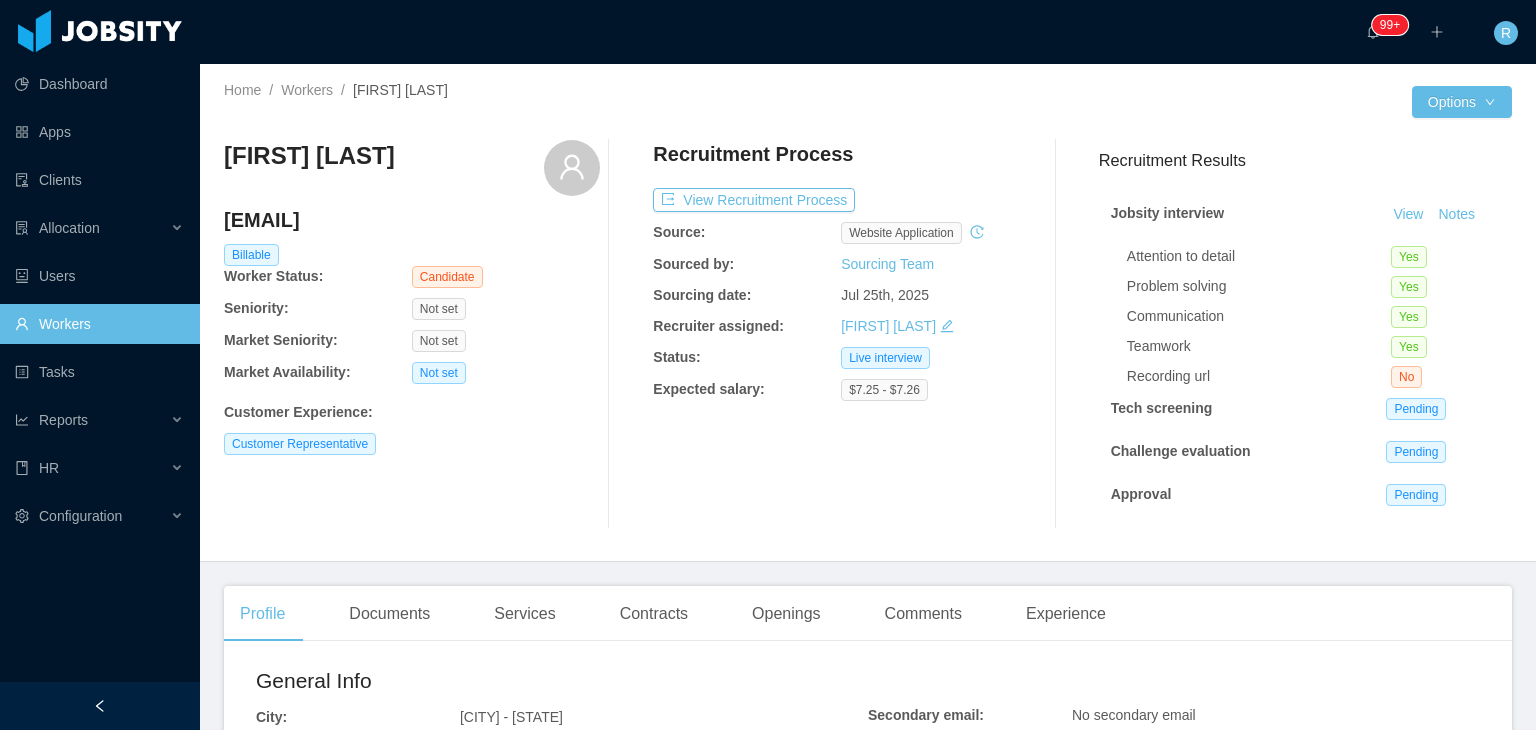 scroll, scrollTop: 0, scrollLeft: 0, axis: both 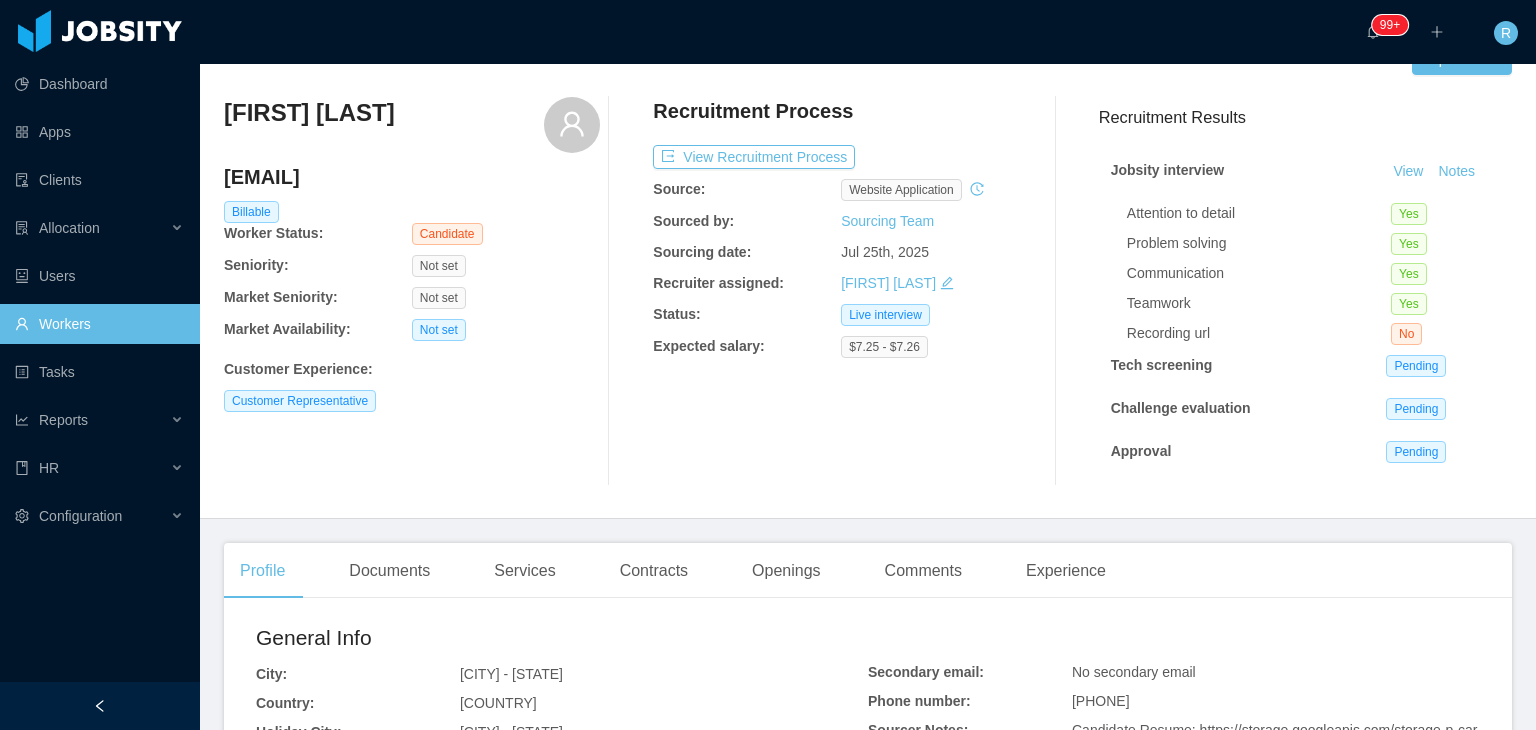 click on "Workers" at bounding box center [99, 324] 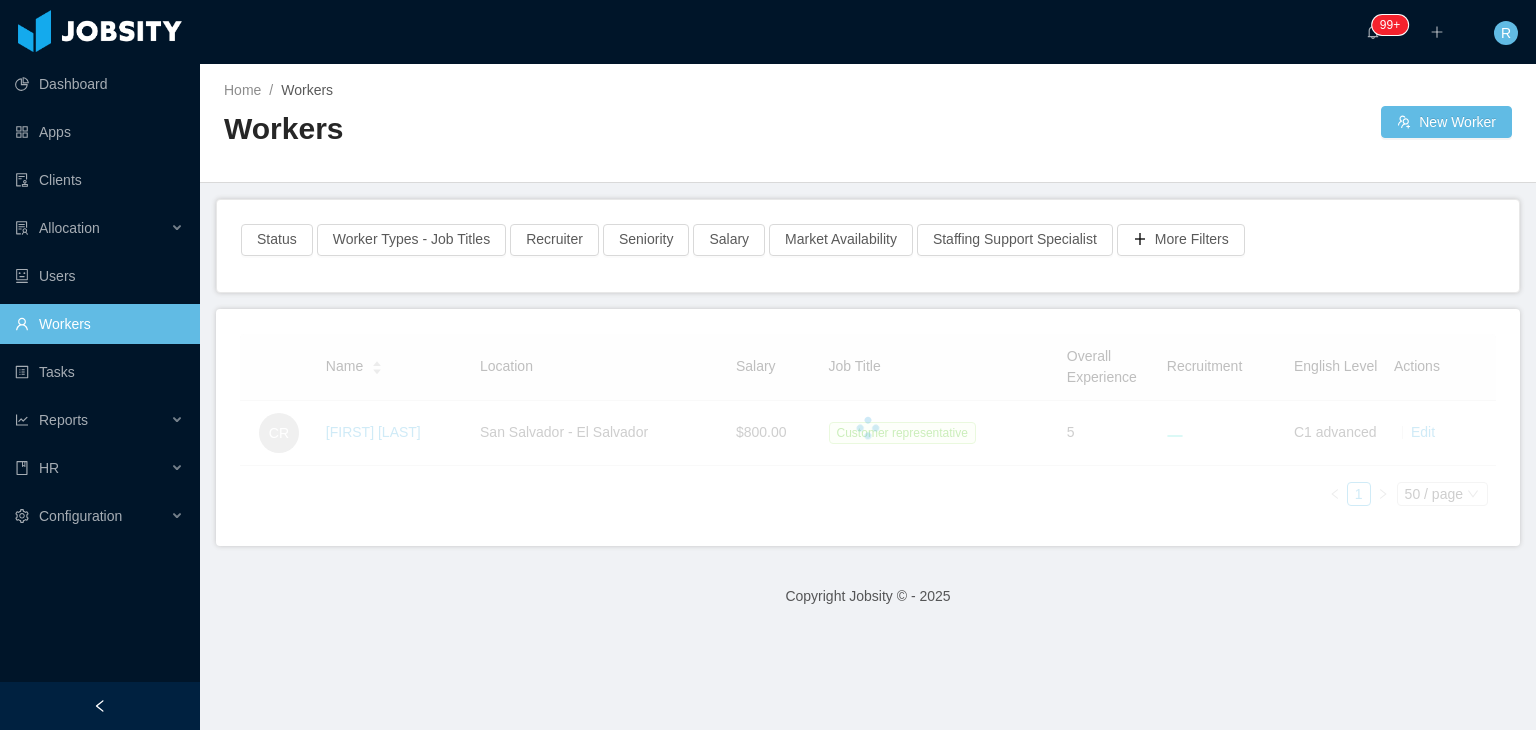 scroll, scrollTop: 0, scrollLeft: 0, axis: both 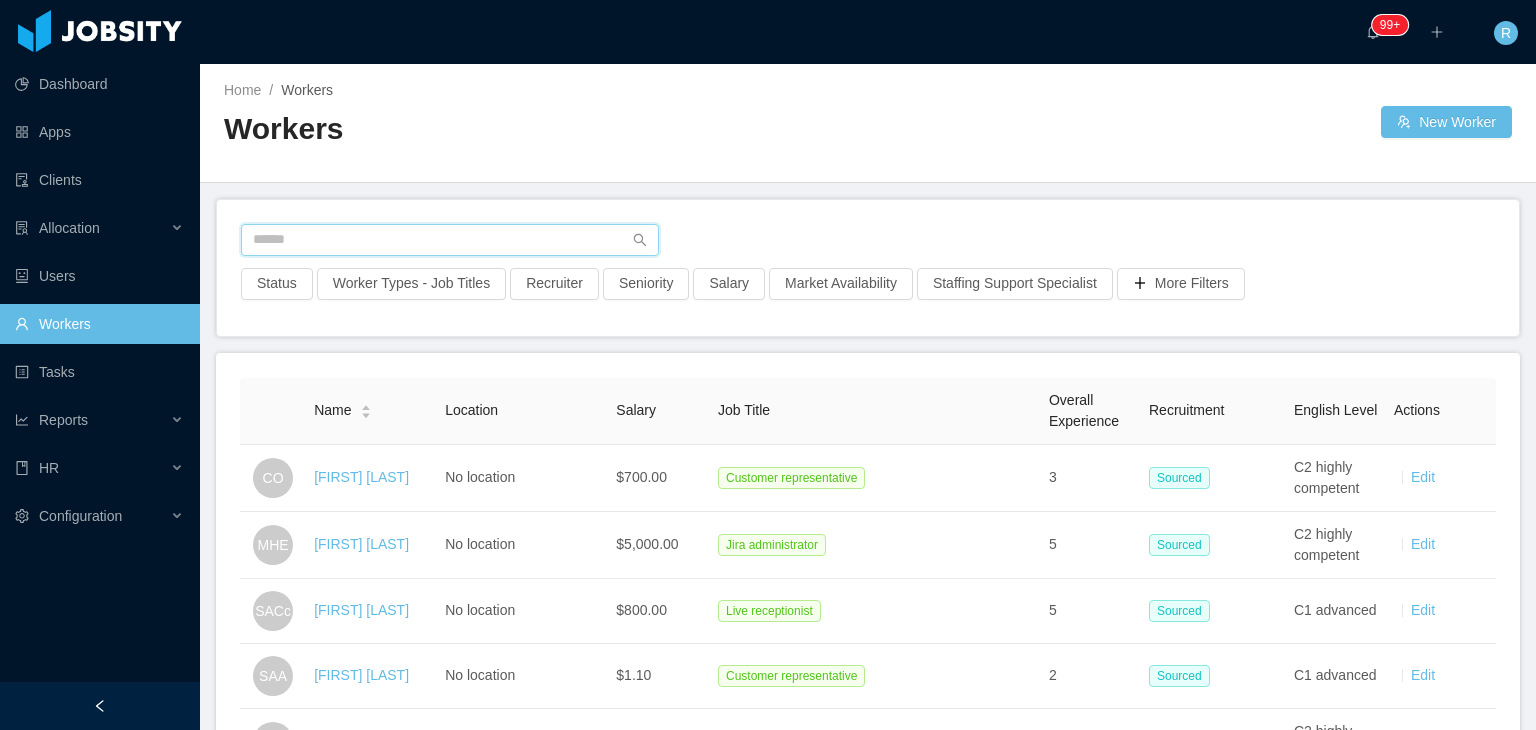 click at bounding box center [450, 240] 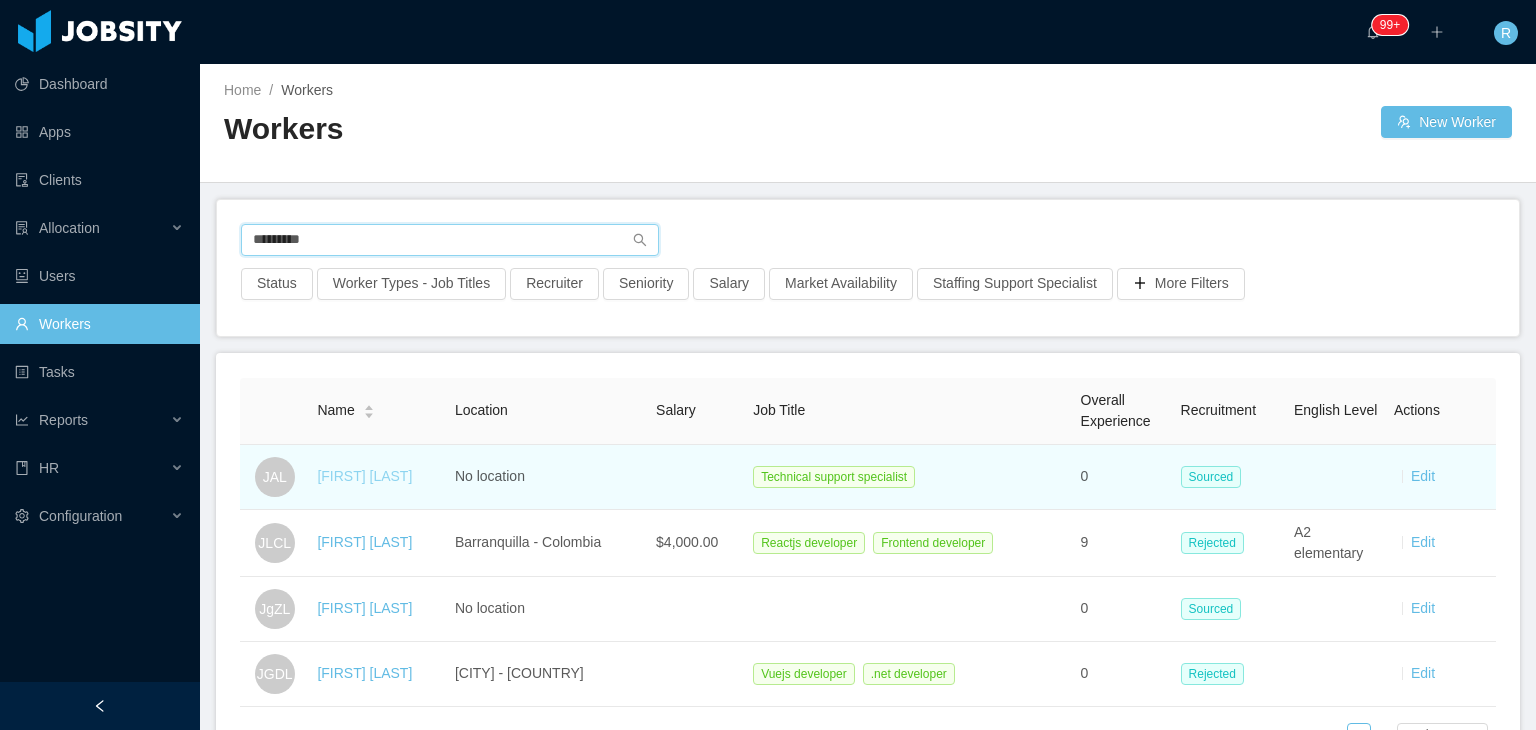 type on "*********" 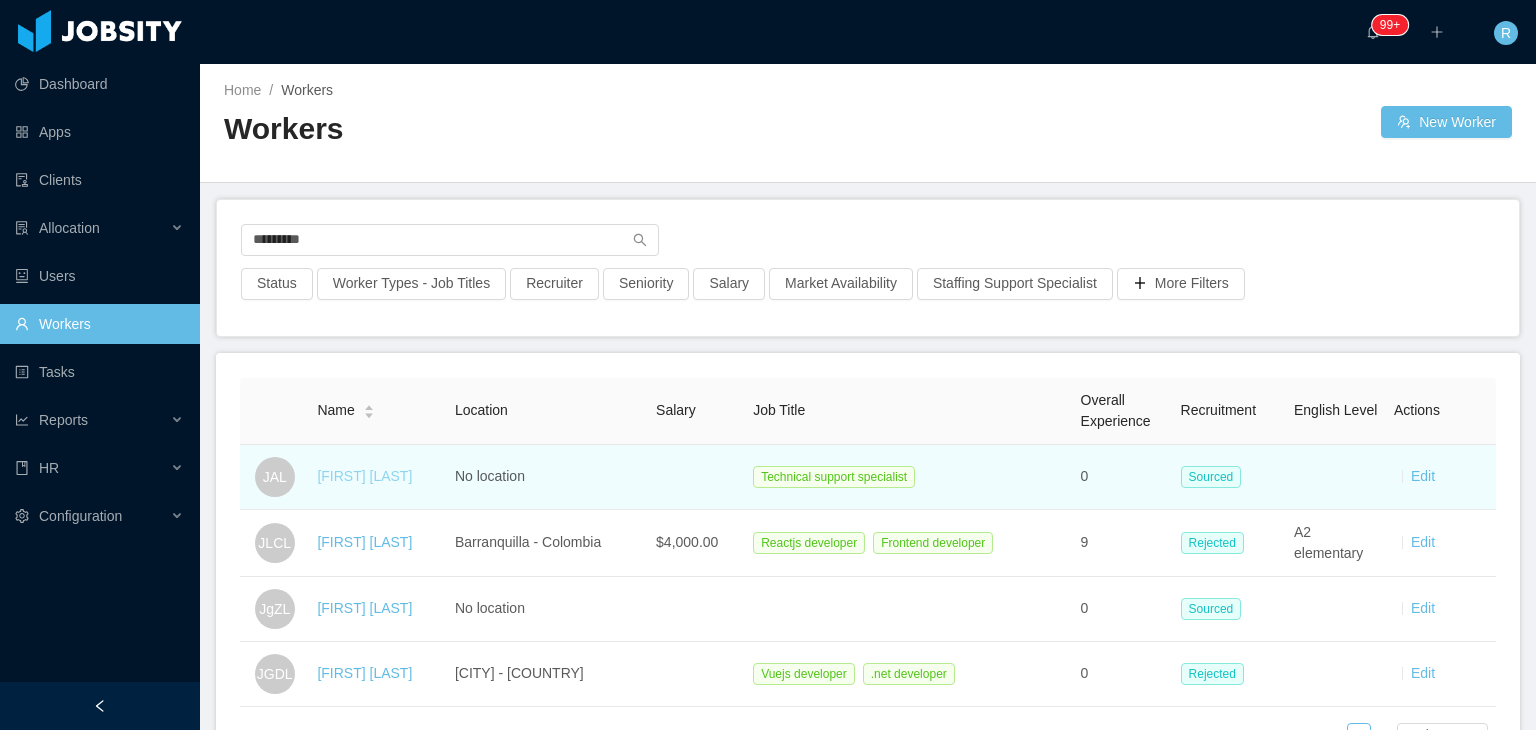 click on "[FIRST] [LAST]" at bounding box center [364, 476] 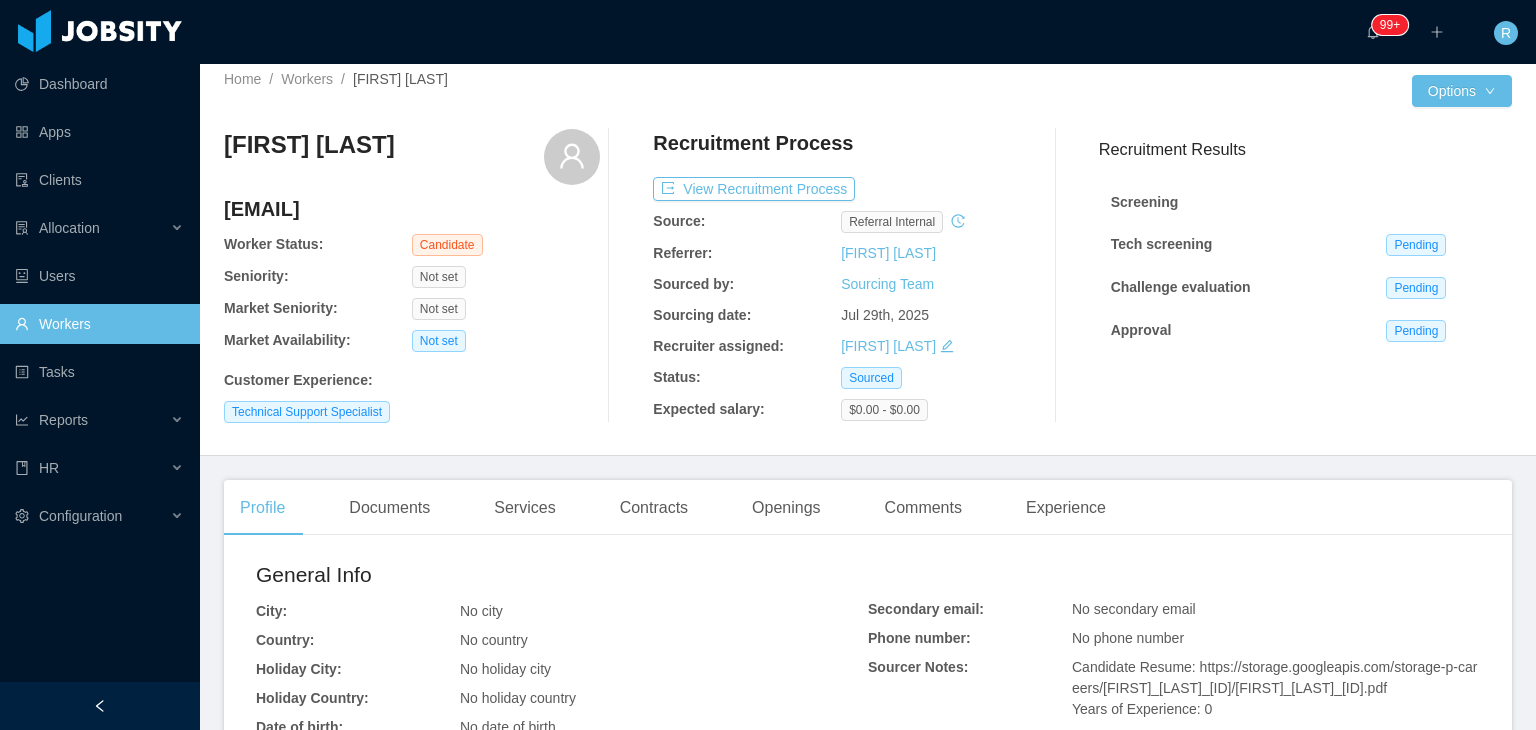 scroll, scrollTop: 0, scrollLeft: 0, axis: both 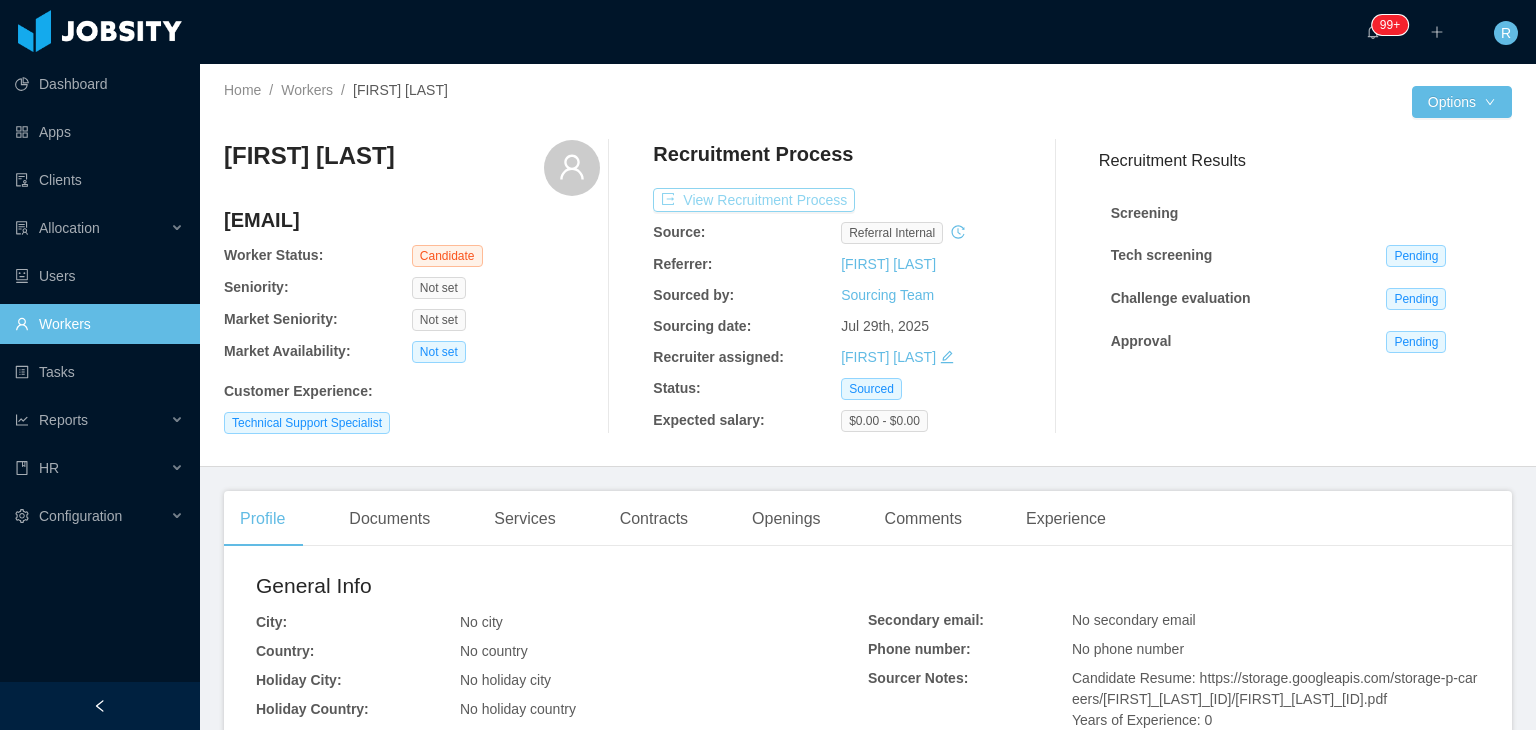 click on "View Recruitment Process" at bounding box center (754, 200) 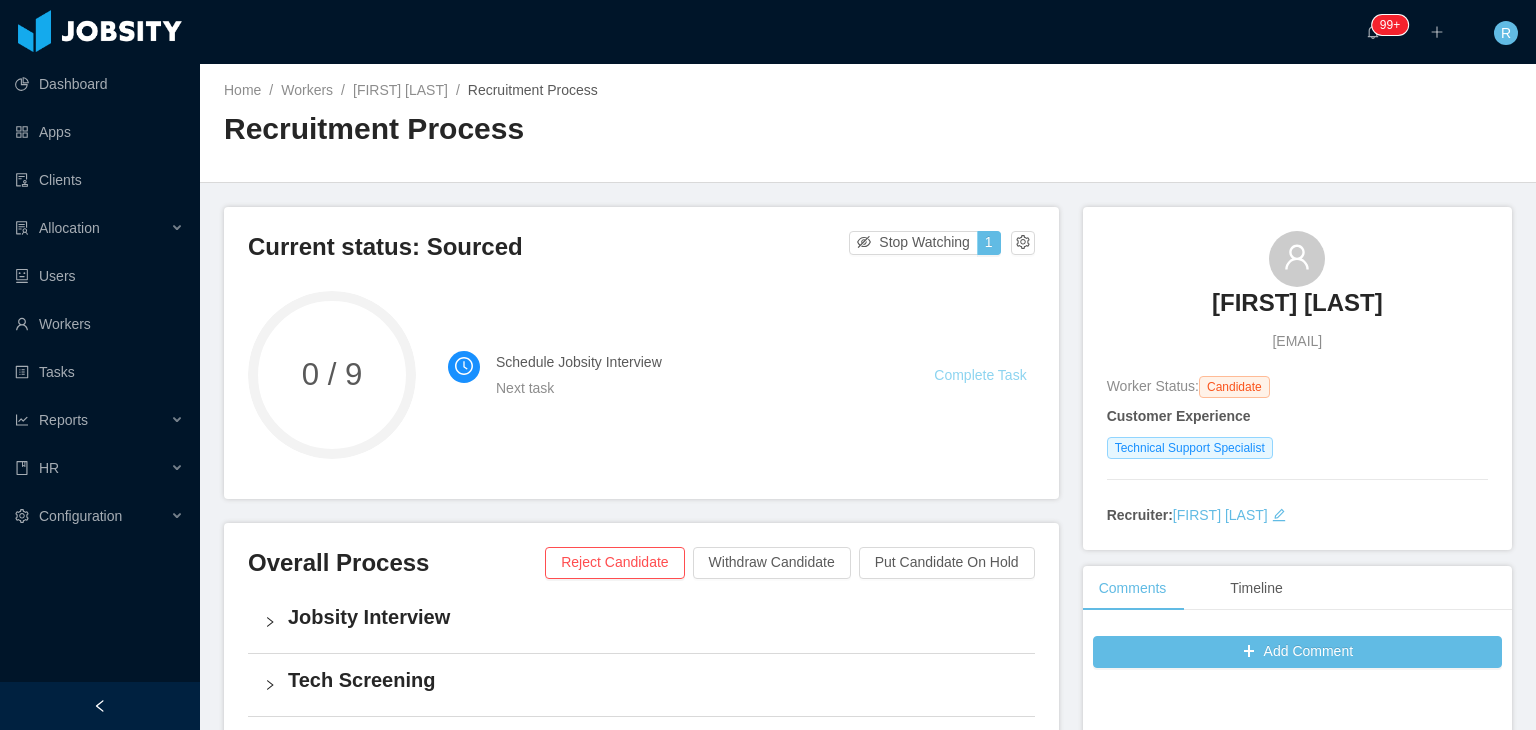 click on "Complete Task" at bounding box center (980, 375) 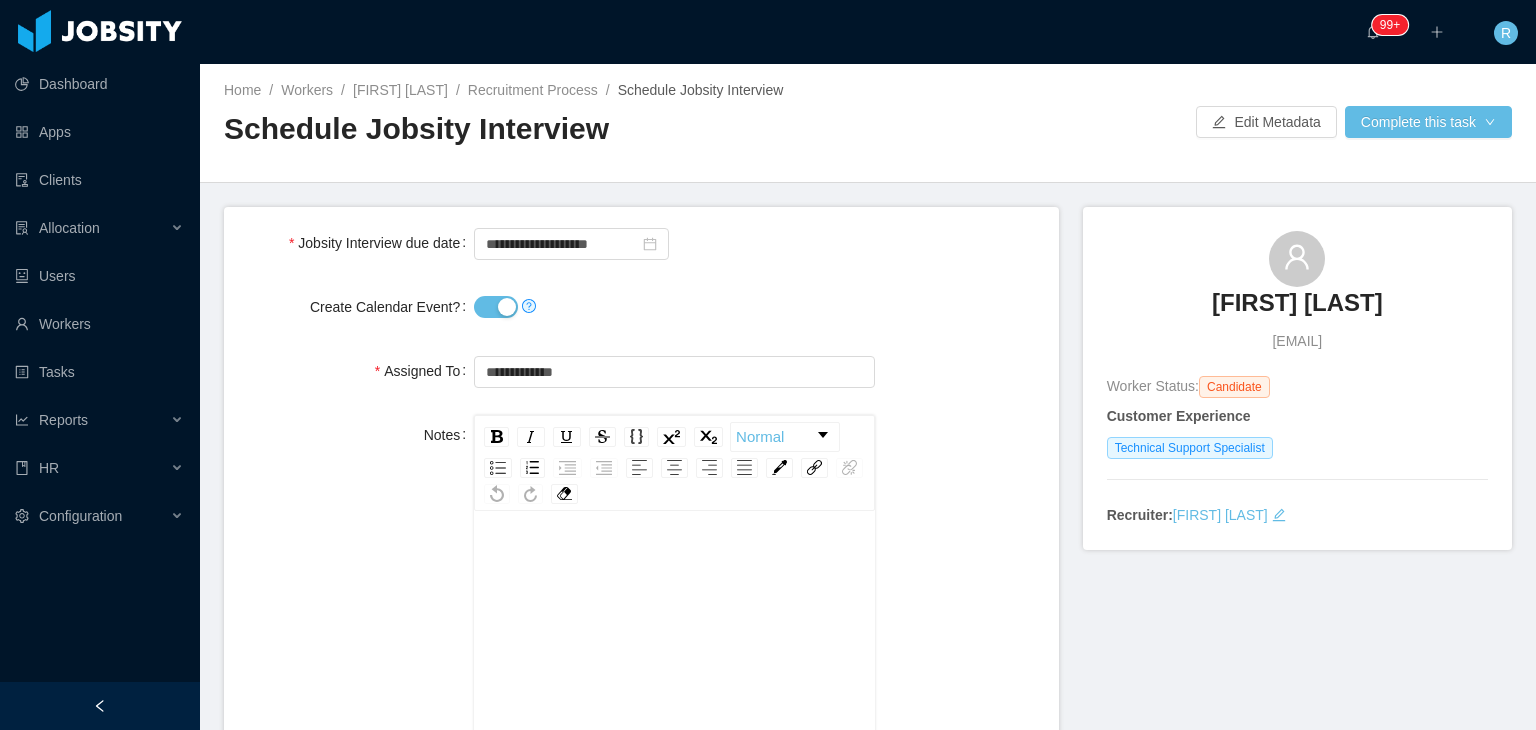 click on "Create Calendar Event?" at bounding box center (496, 307) 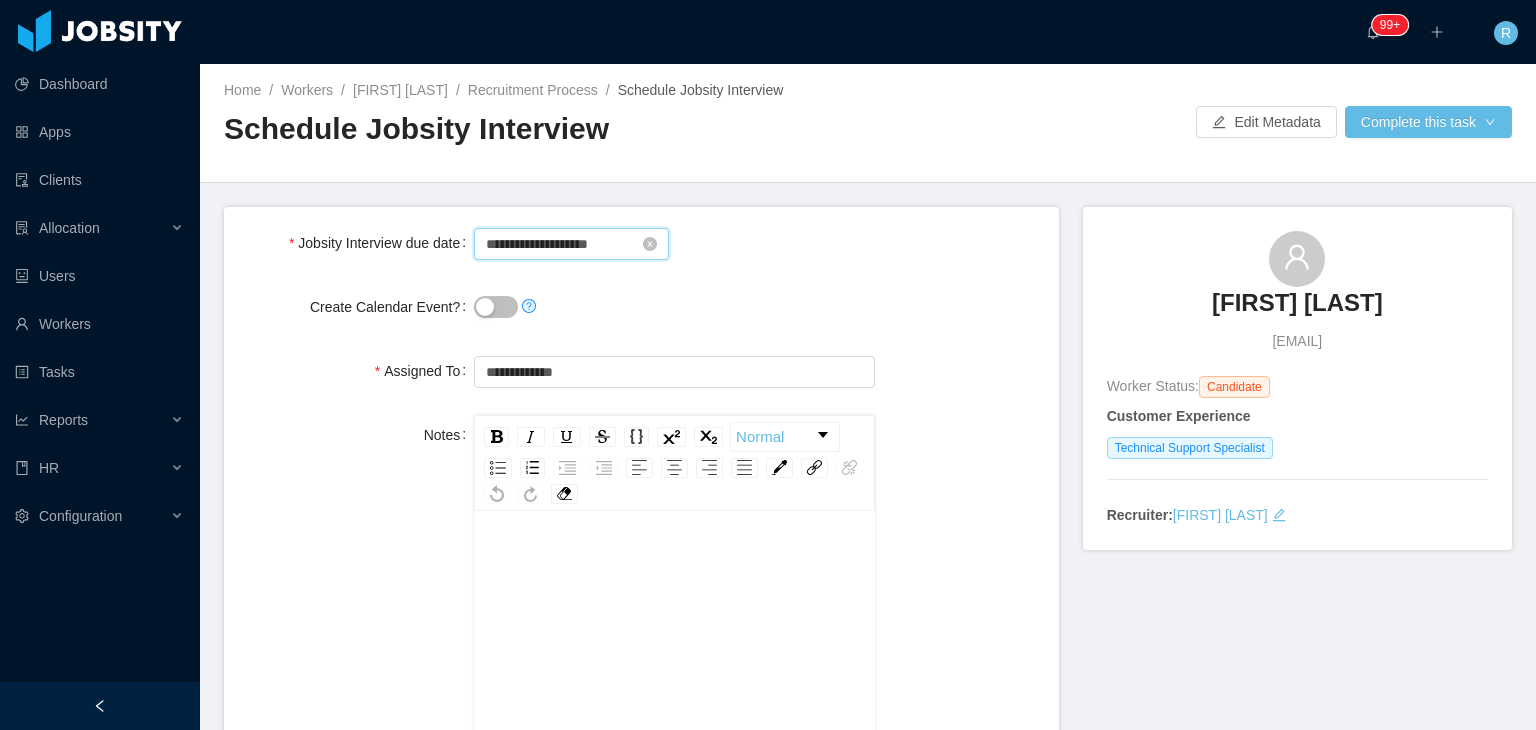 click on "**********" at bounding box center (571, 244) 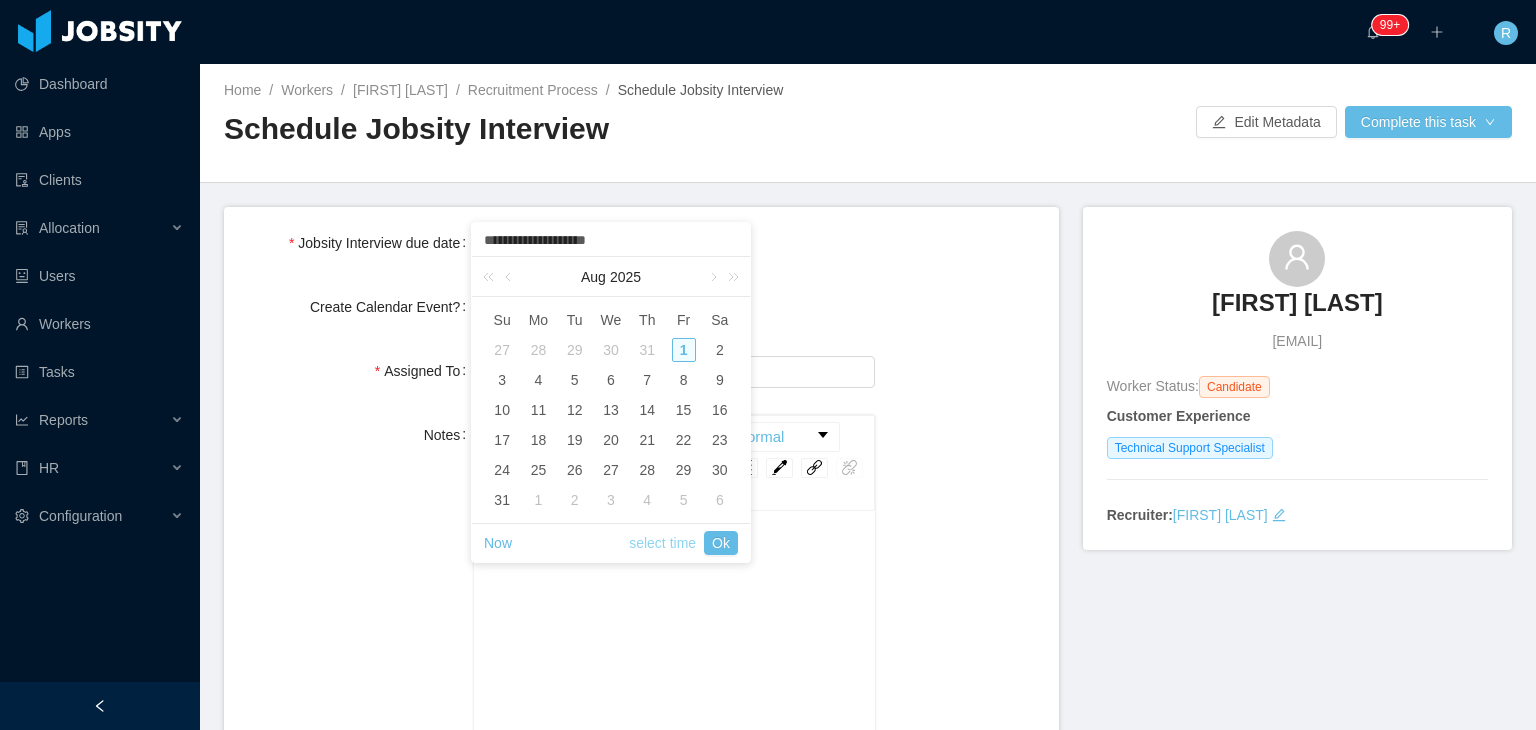 click on "select time" at bounding box center (662, 543) 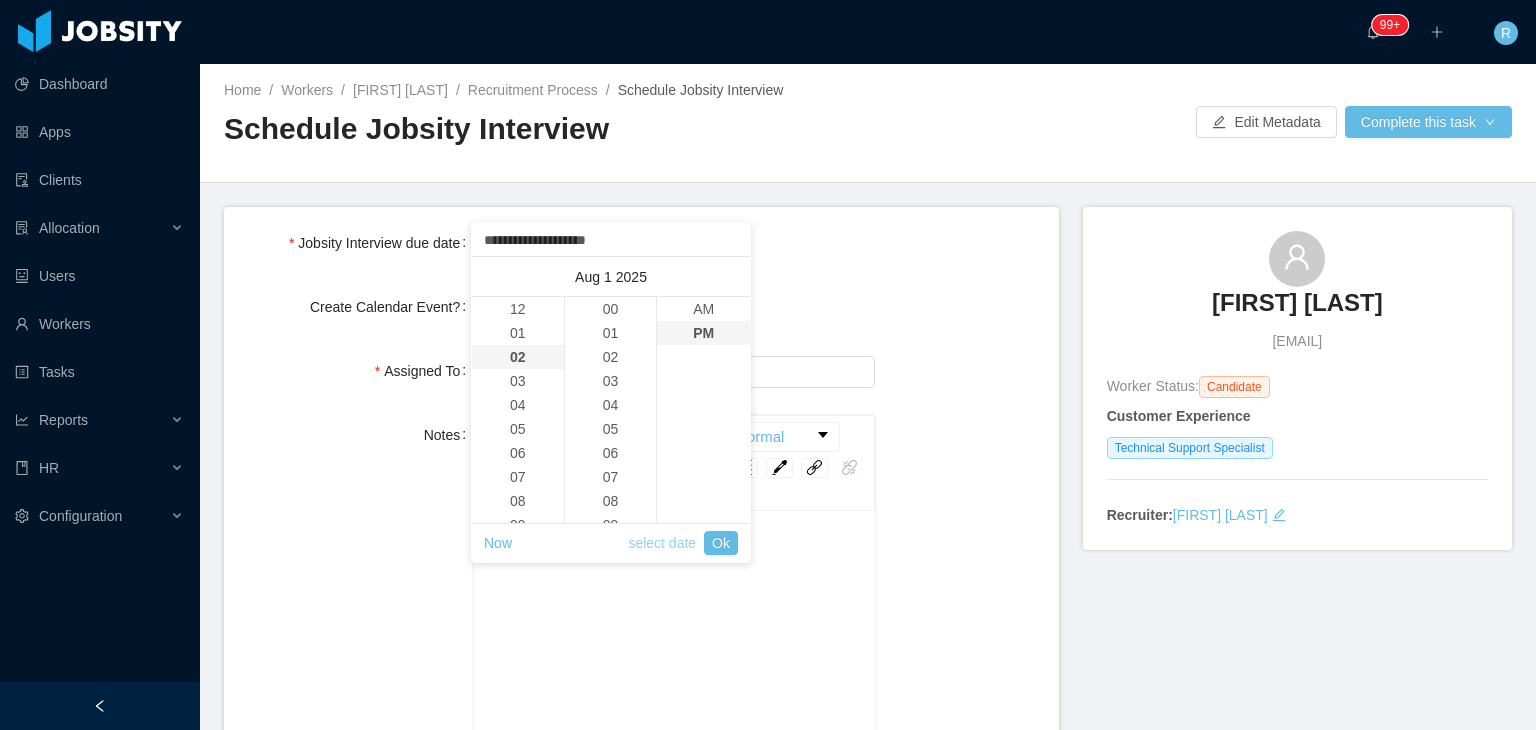 scroll, scrollTop: 48, scrollLeft: 0, axis: vertical 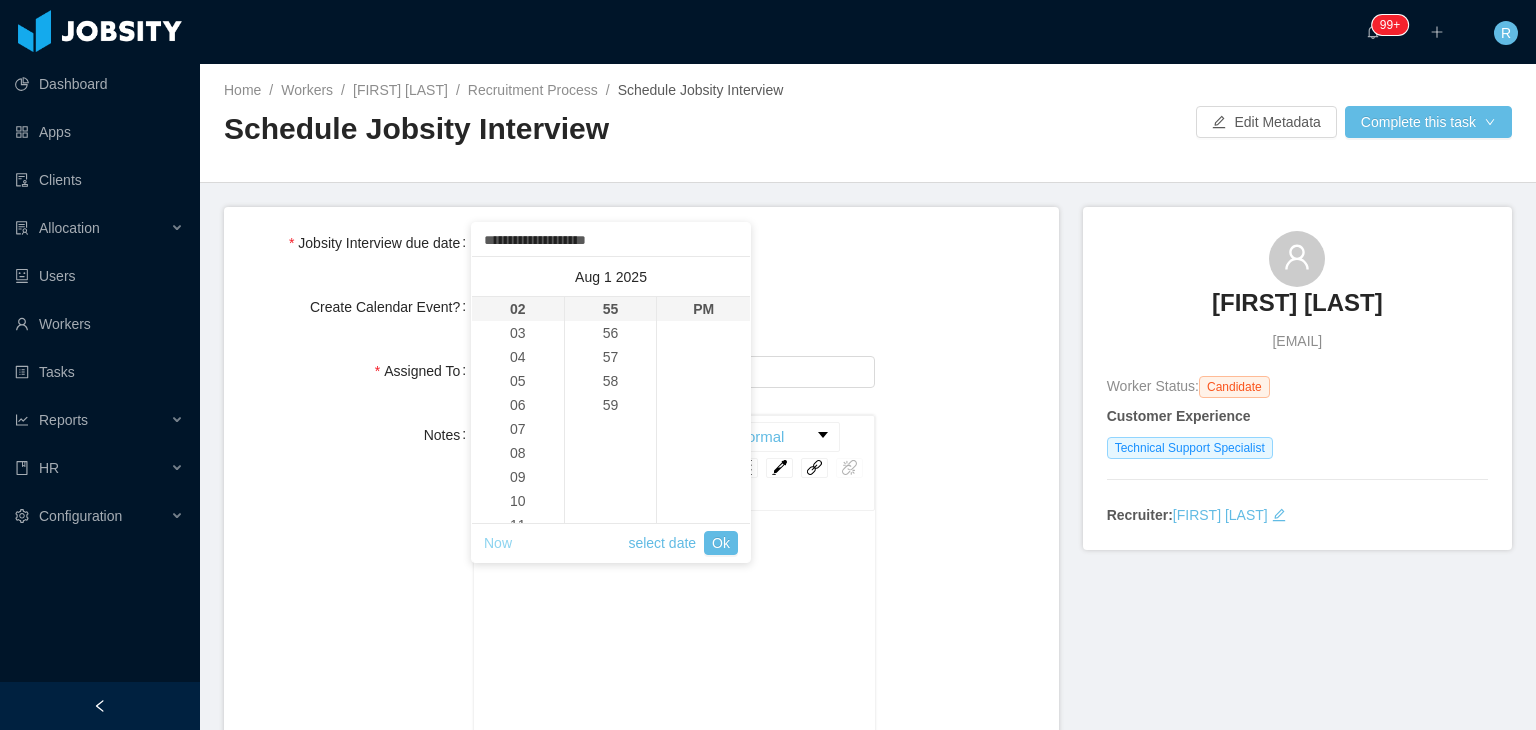 click on "Now" at bounding box center [498, 543] 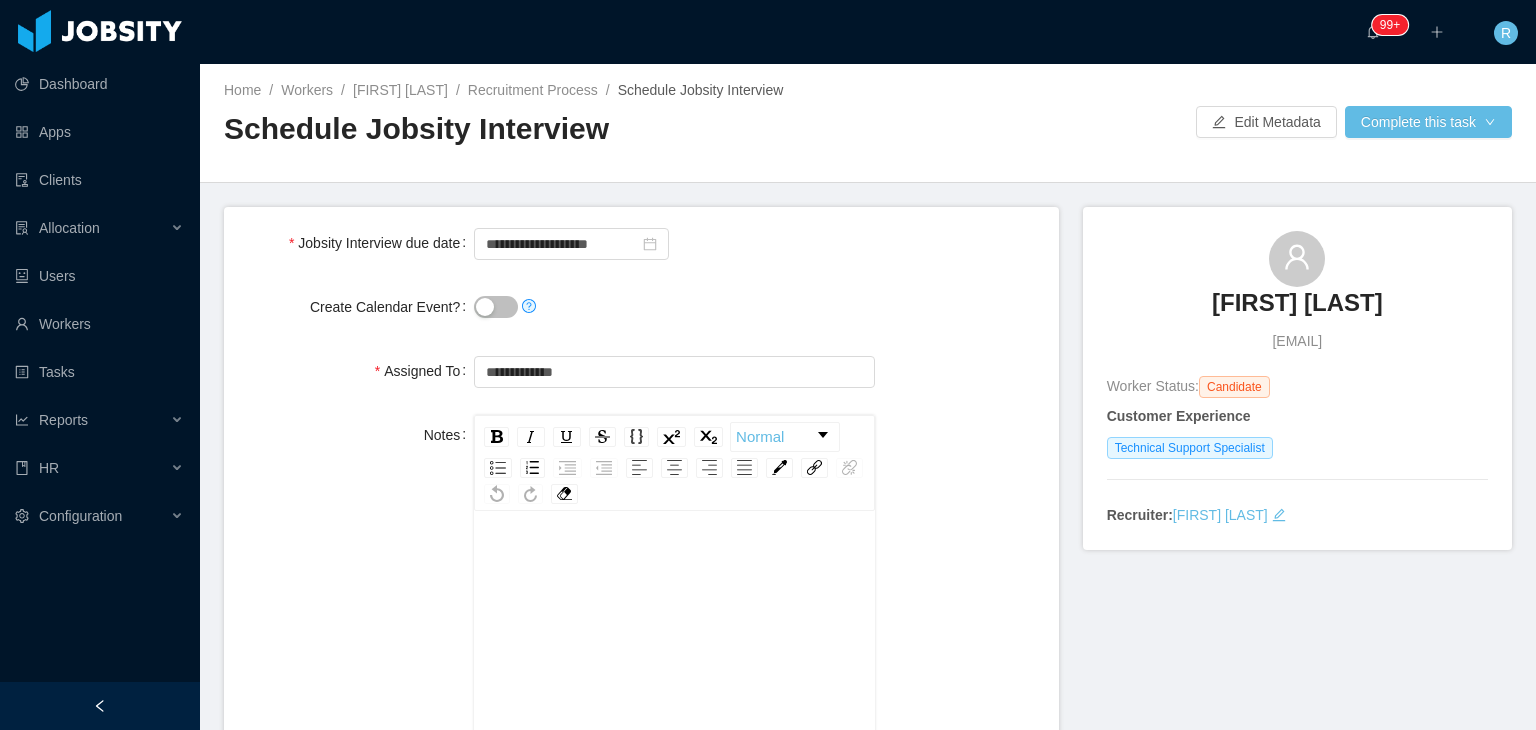 click on "[FIRST] [LAST]" at bounding box center [1297, 303] 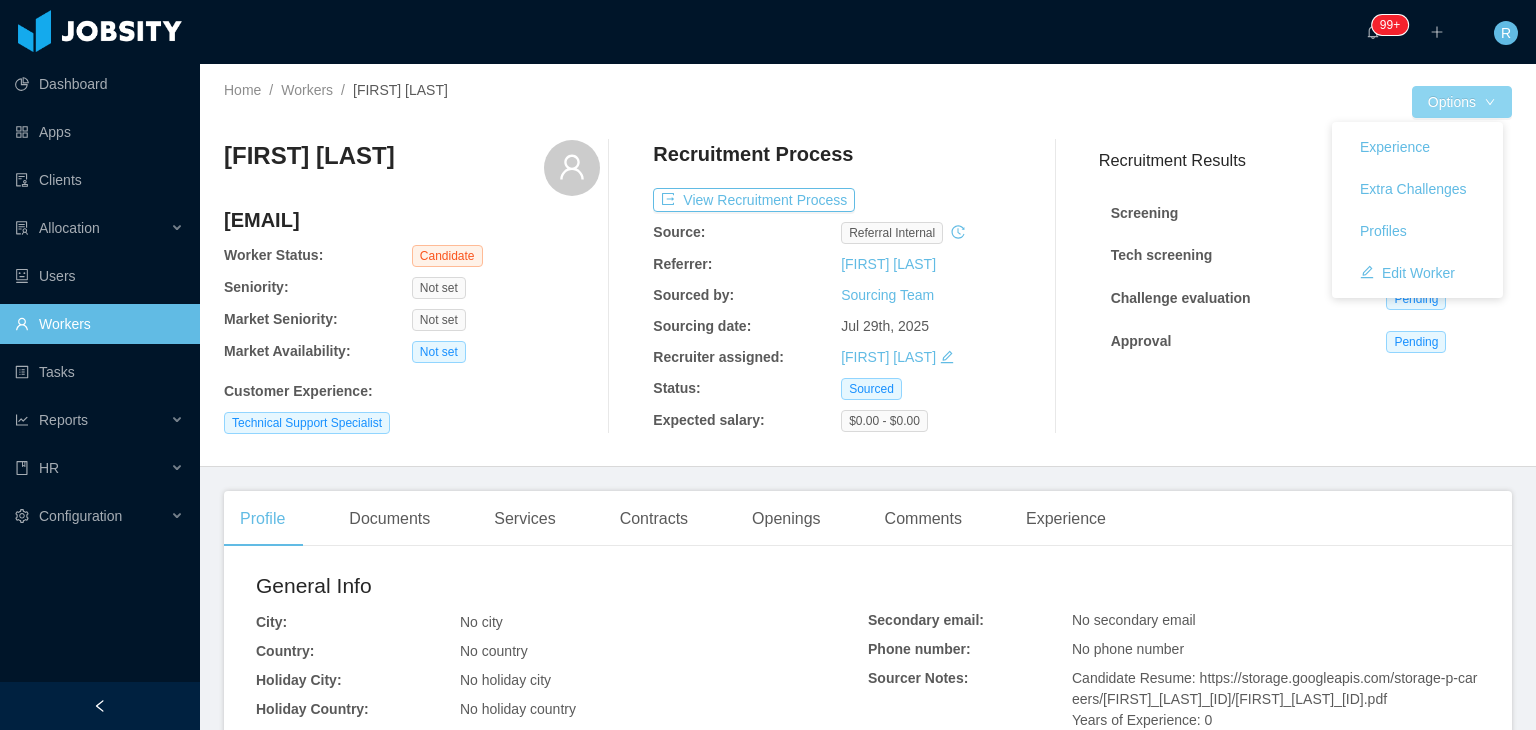 click on "Options" at bounding box center (1462, 102) 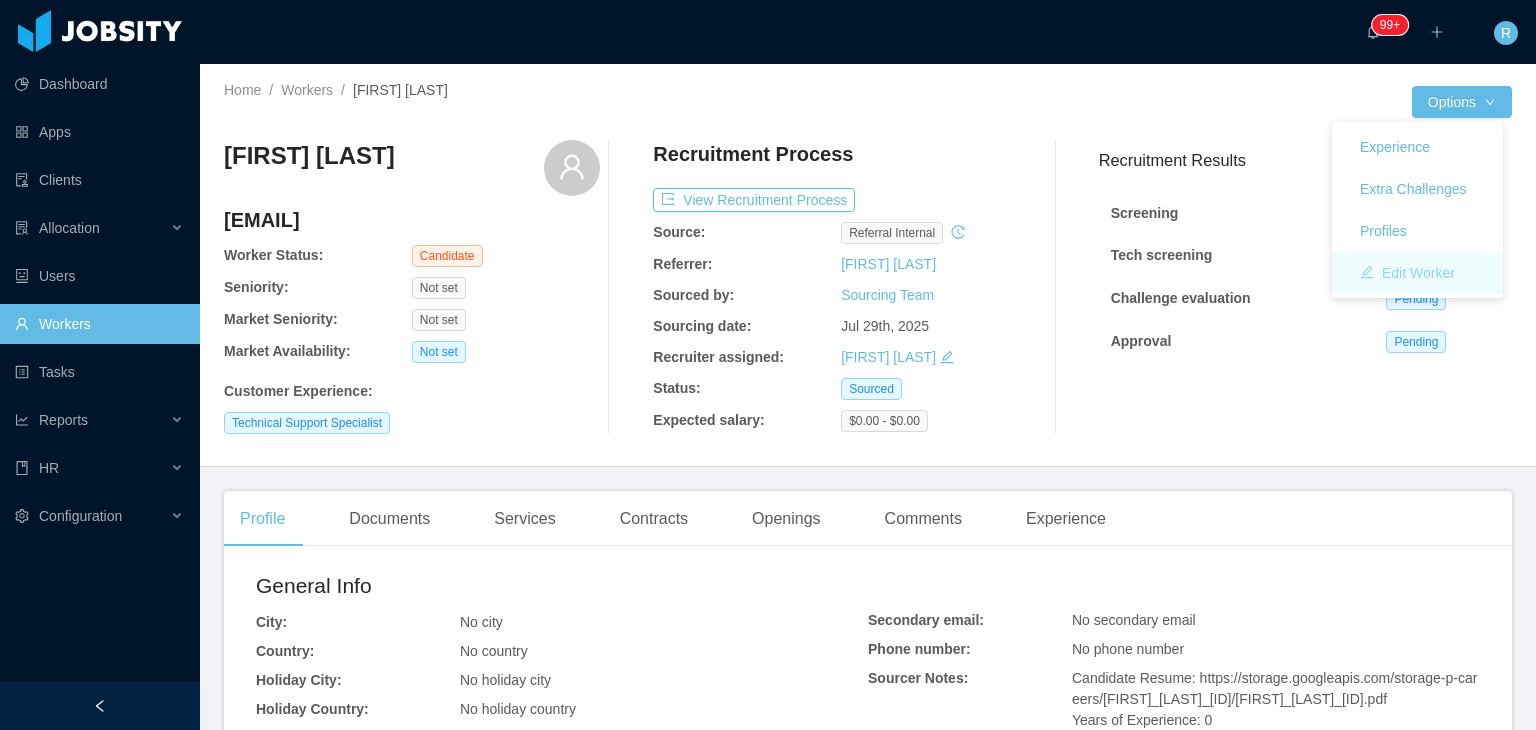 click on "Edit Worker" at bounding box center (1407, 273) 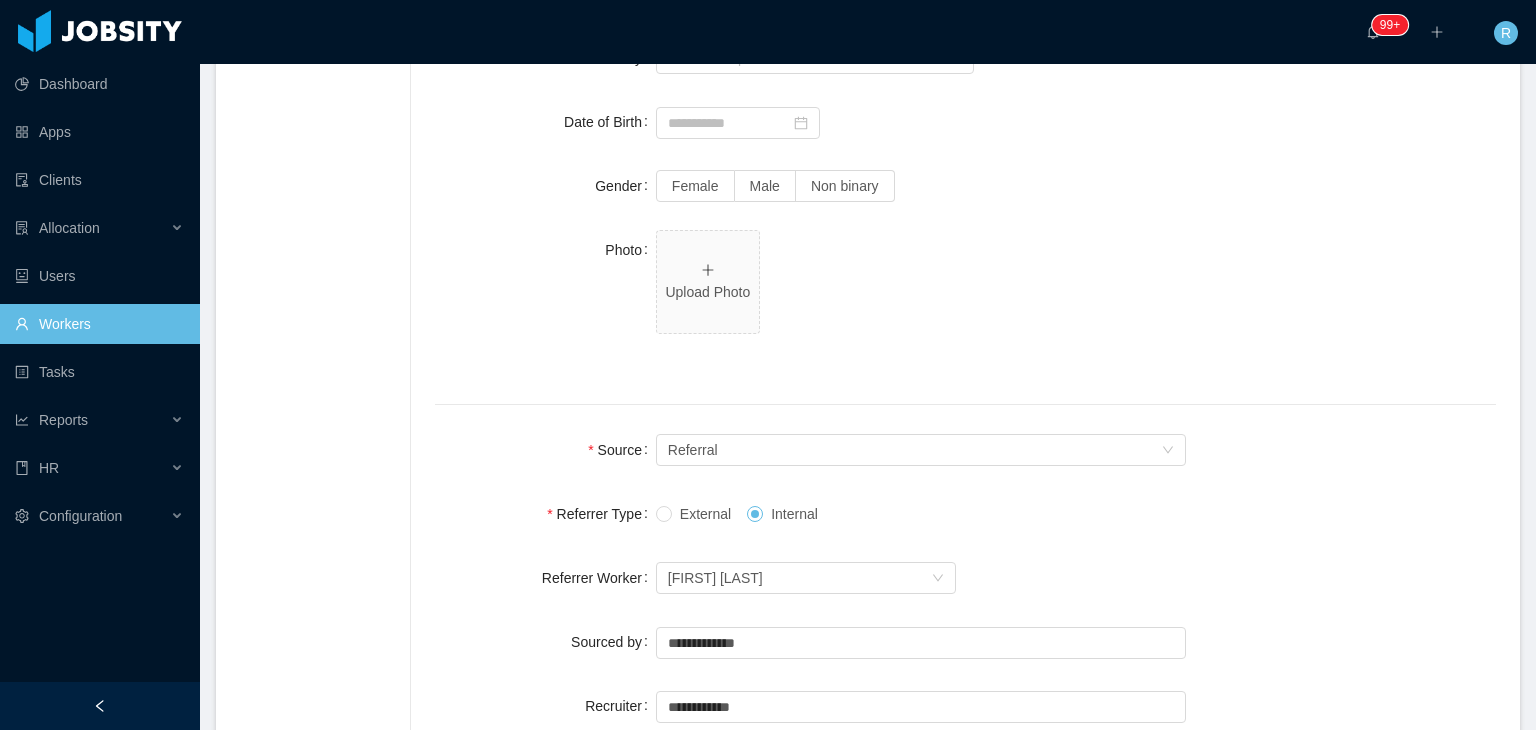 scroll, scrollTop: 1172, scrollLeft: 0, axis: vertical 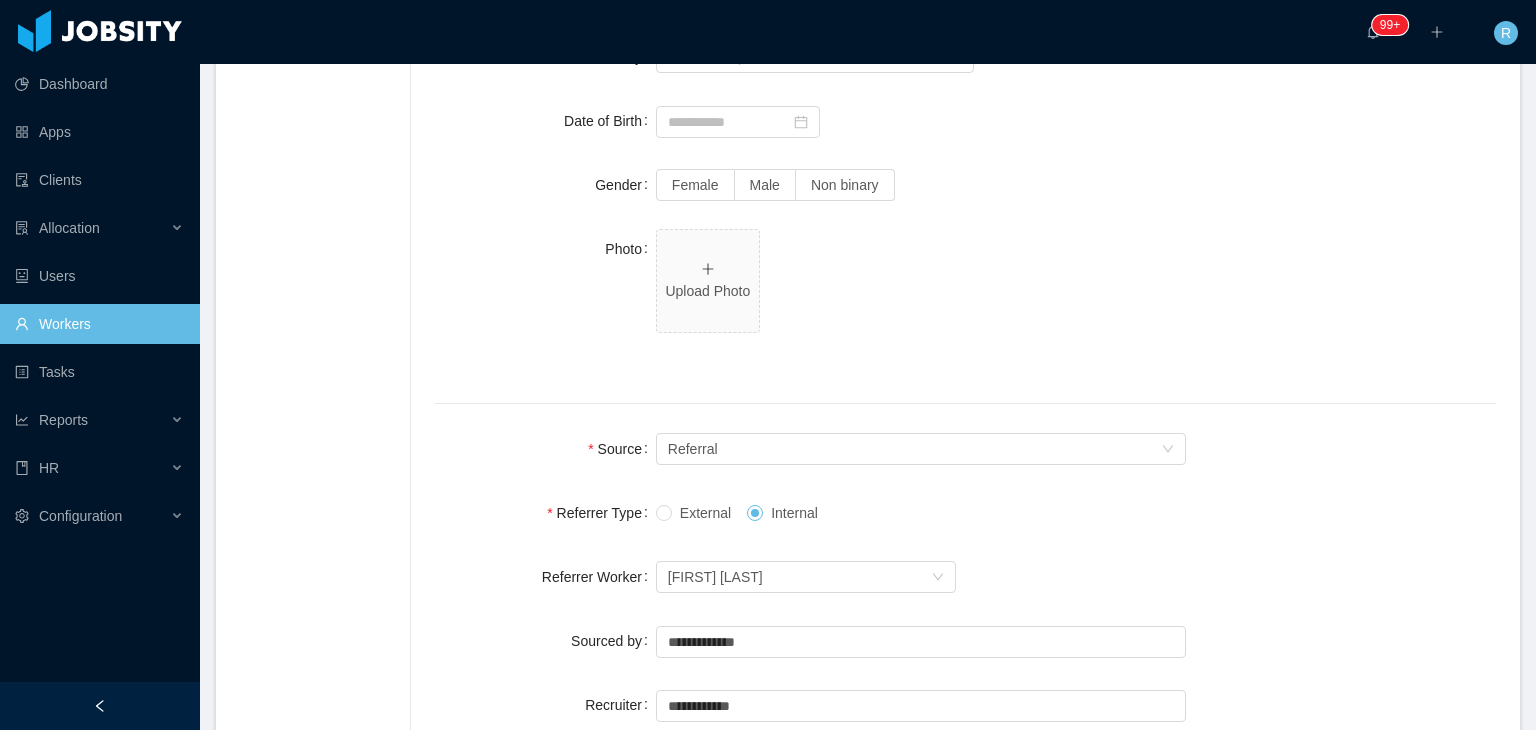 click on "**********" at bounding box center (965, 121) 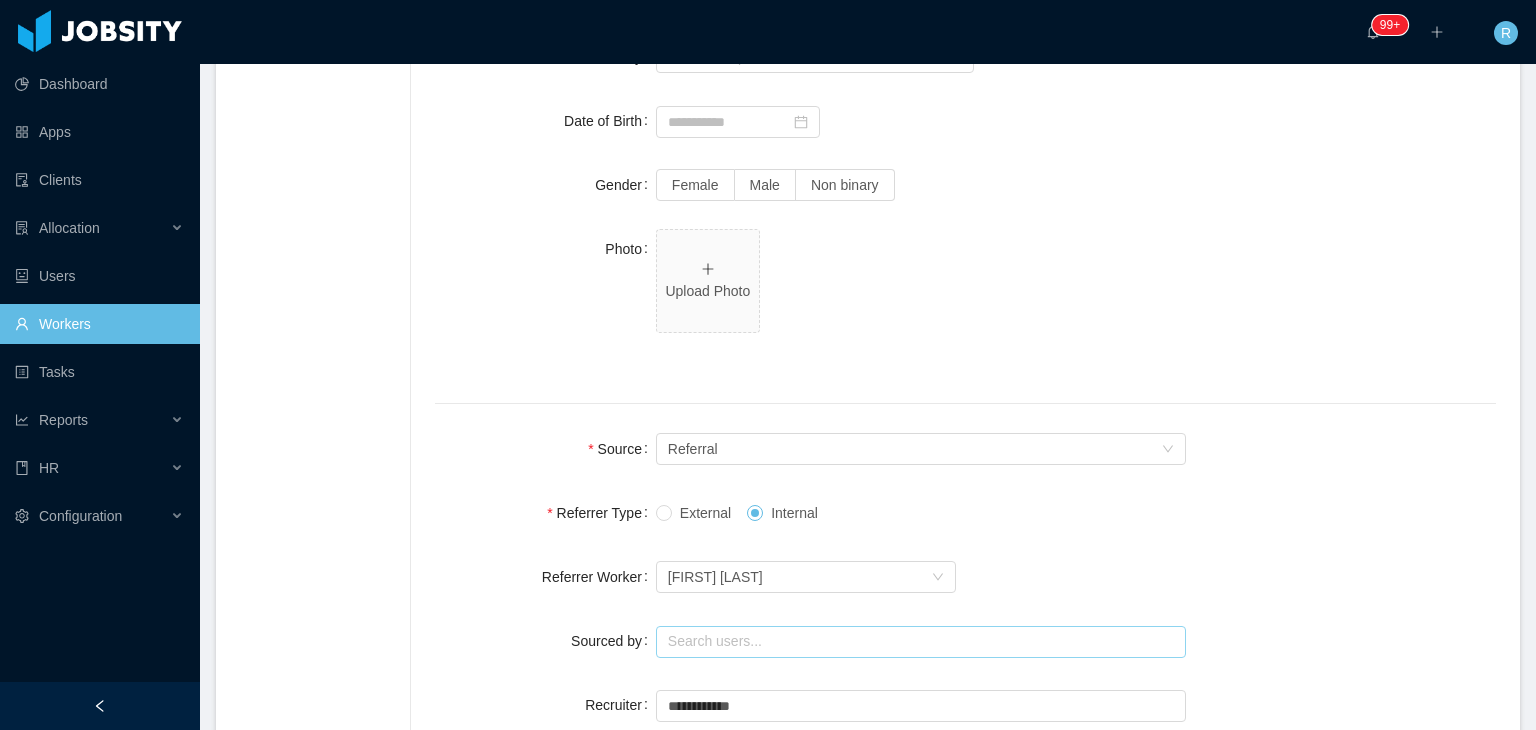 click at bounding box center [921, 642] 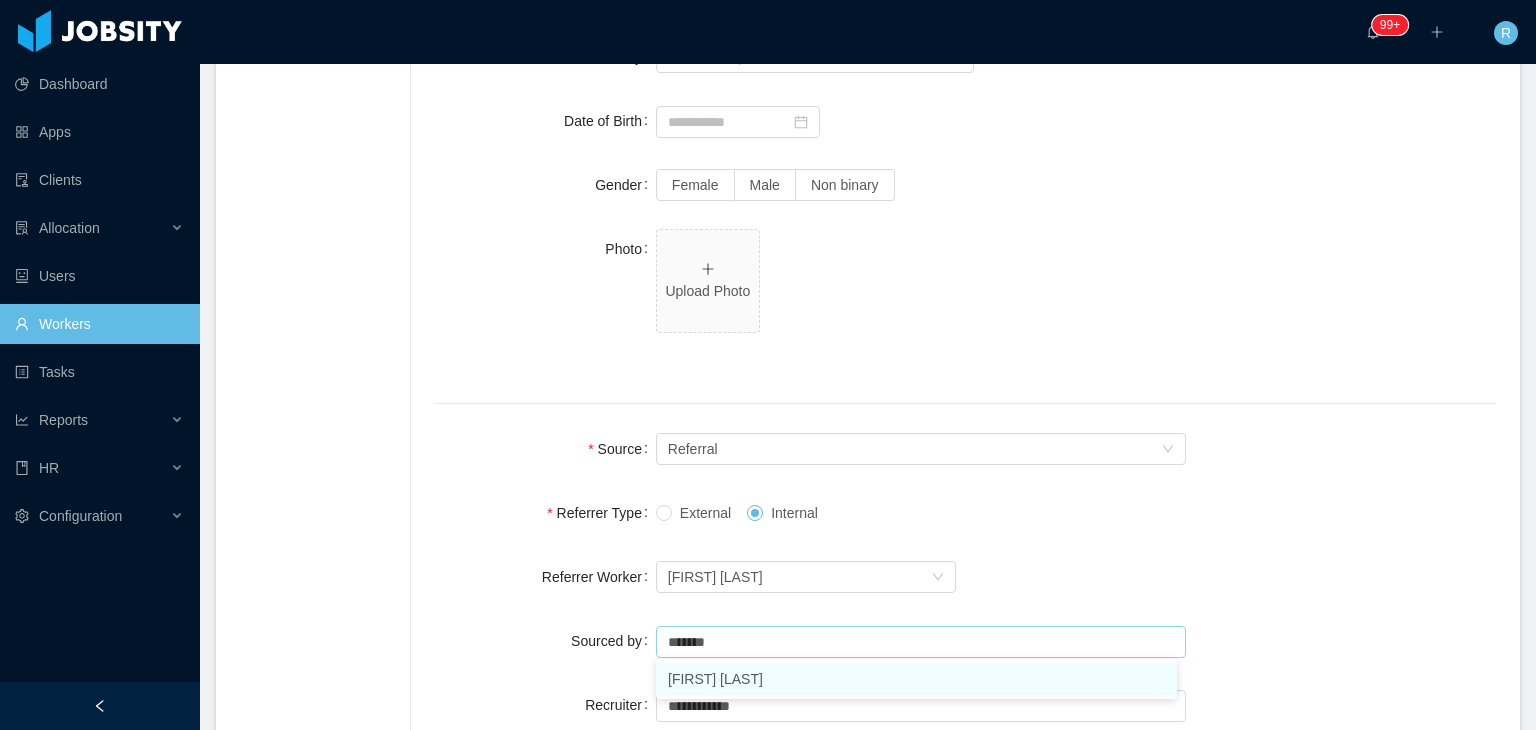 click on "[FIRST] [LAST]" at bounding box center [916, 679] 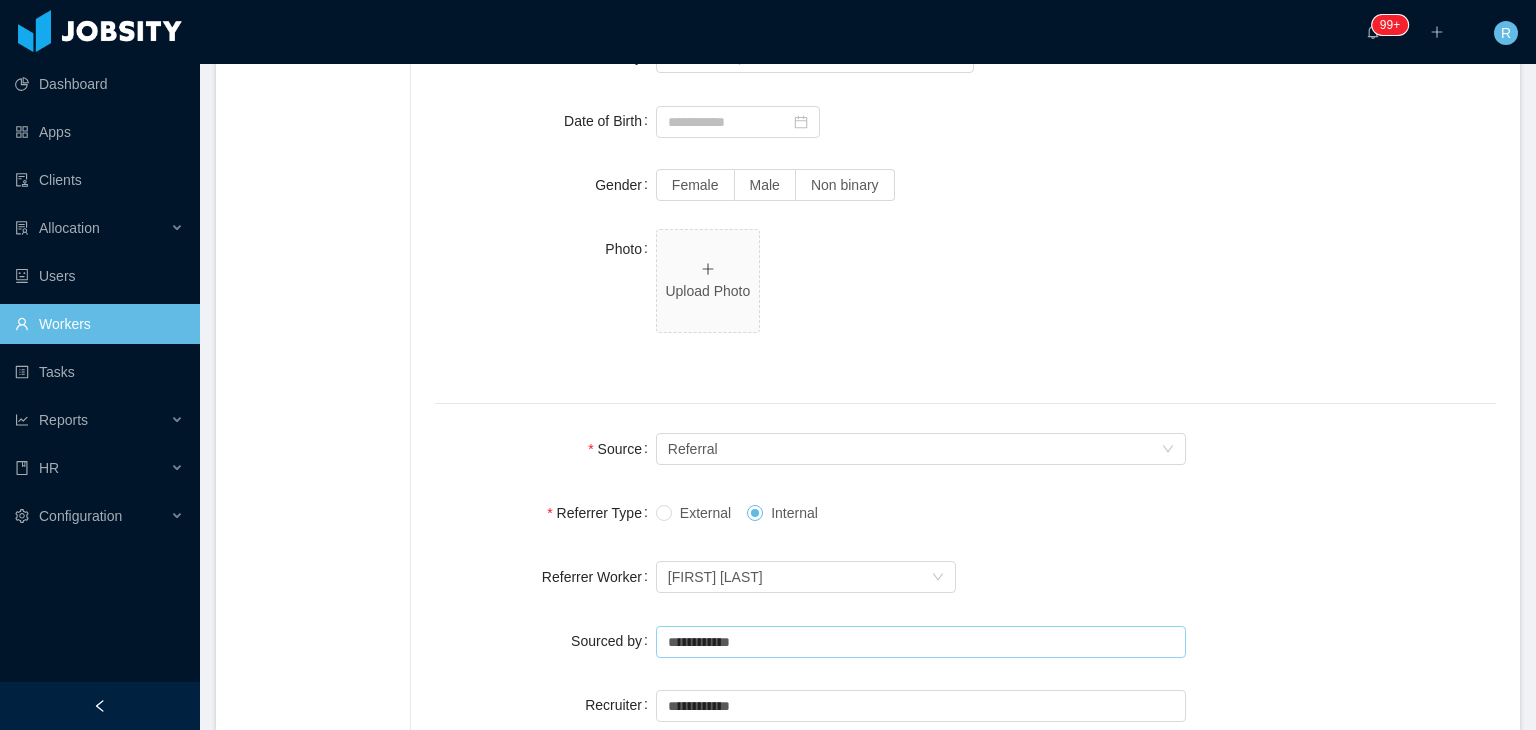 type on "**********" 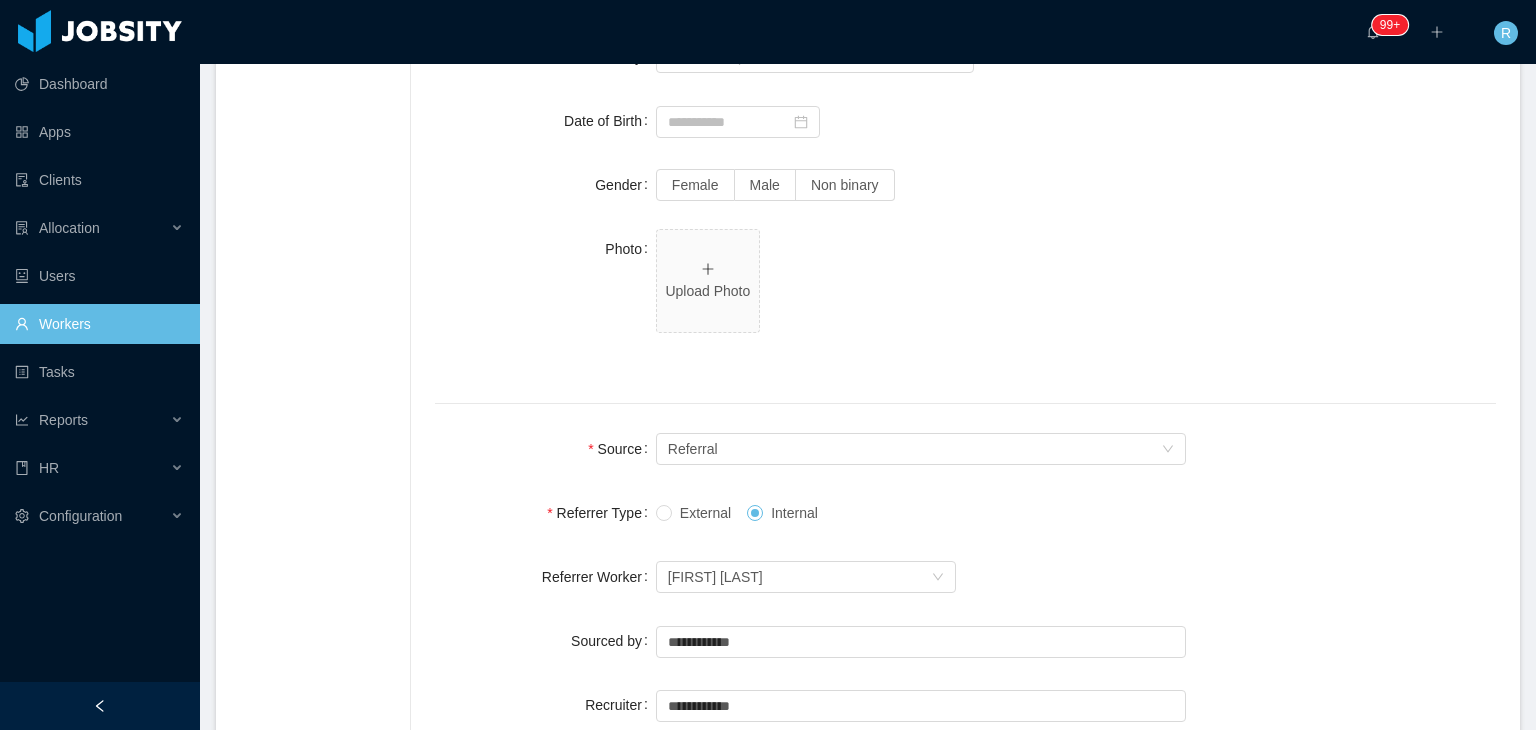 click on "Referrer Type" at bounding box center (545, 513) 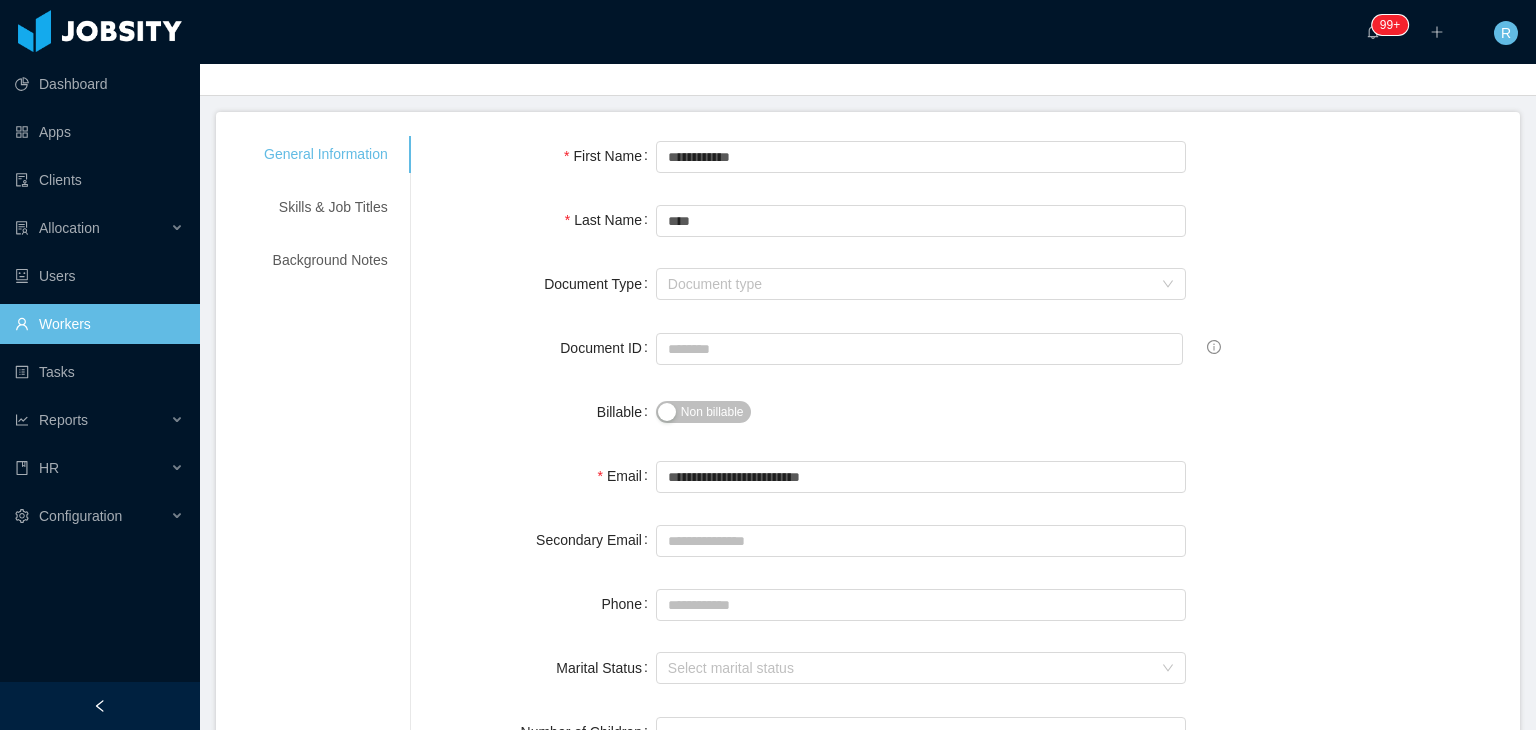 scroll, scrollTop: 0, scrollLeft: 0, axis: both 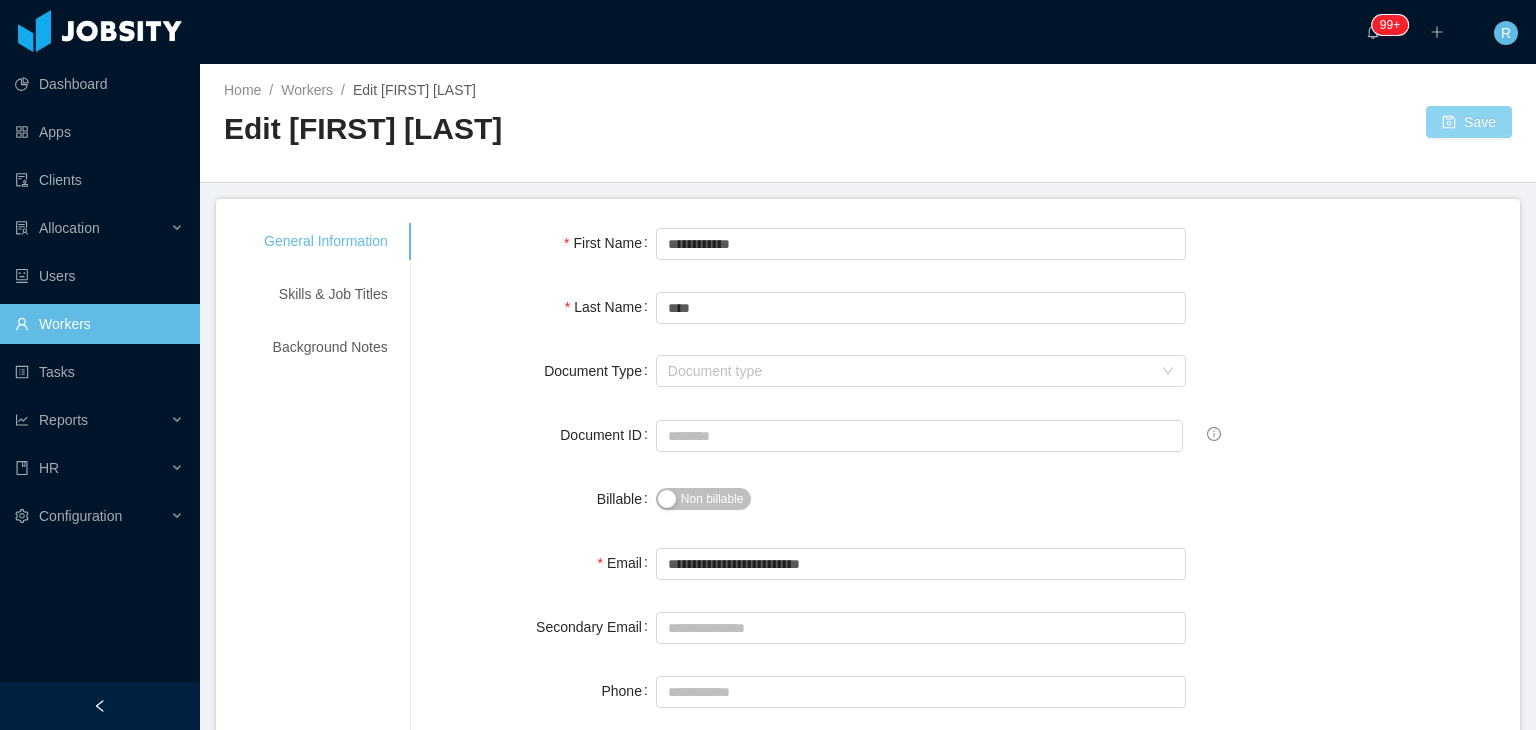 click on "Save" at bounding box center [1469, 122] 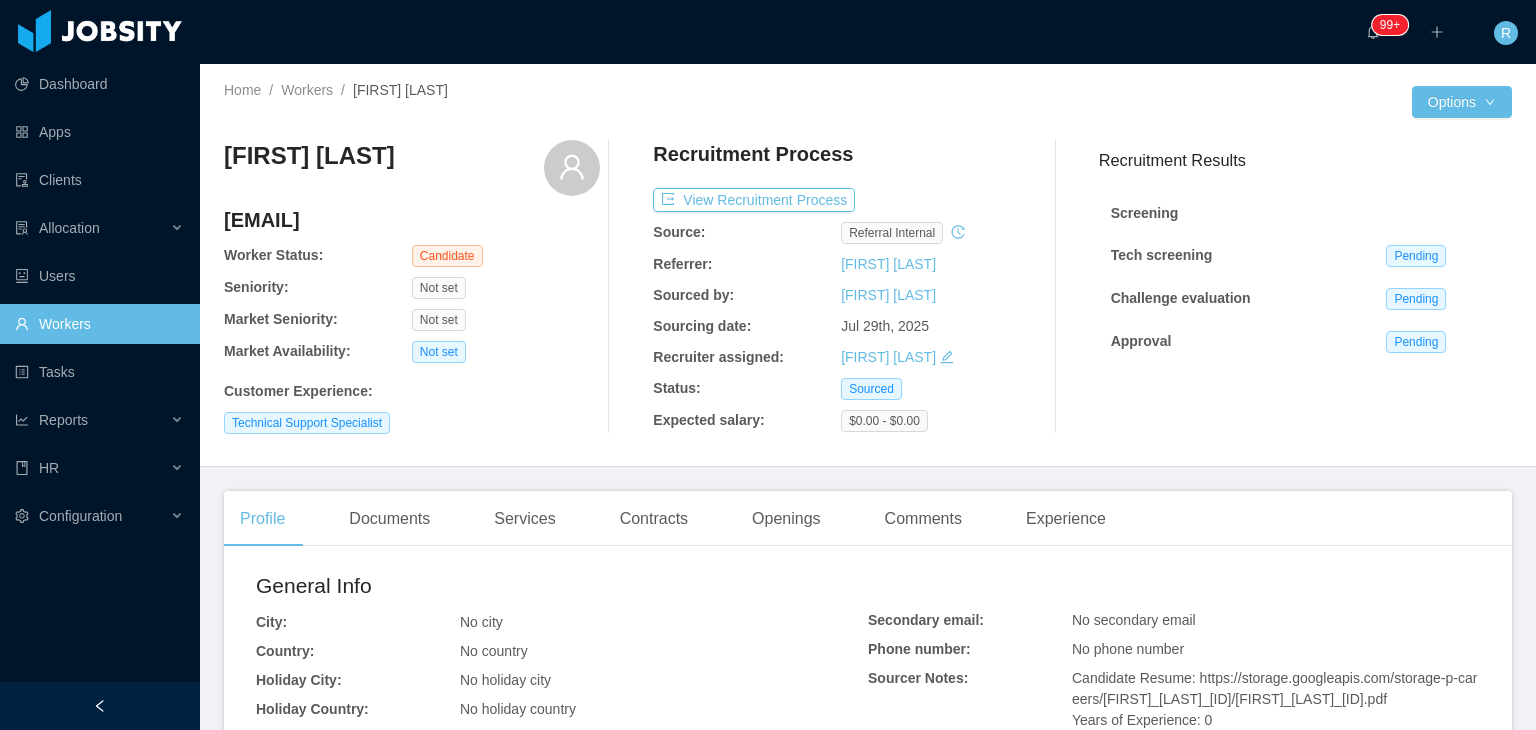 click on "[FIRST] [LAST]" at bounding box center (309, 156) 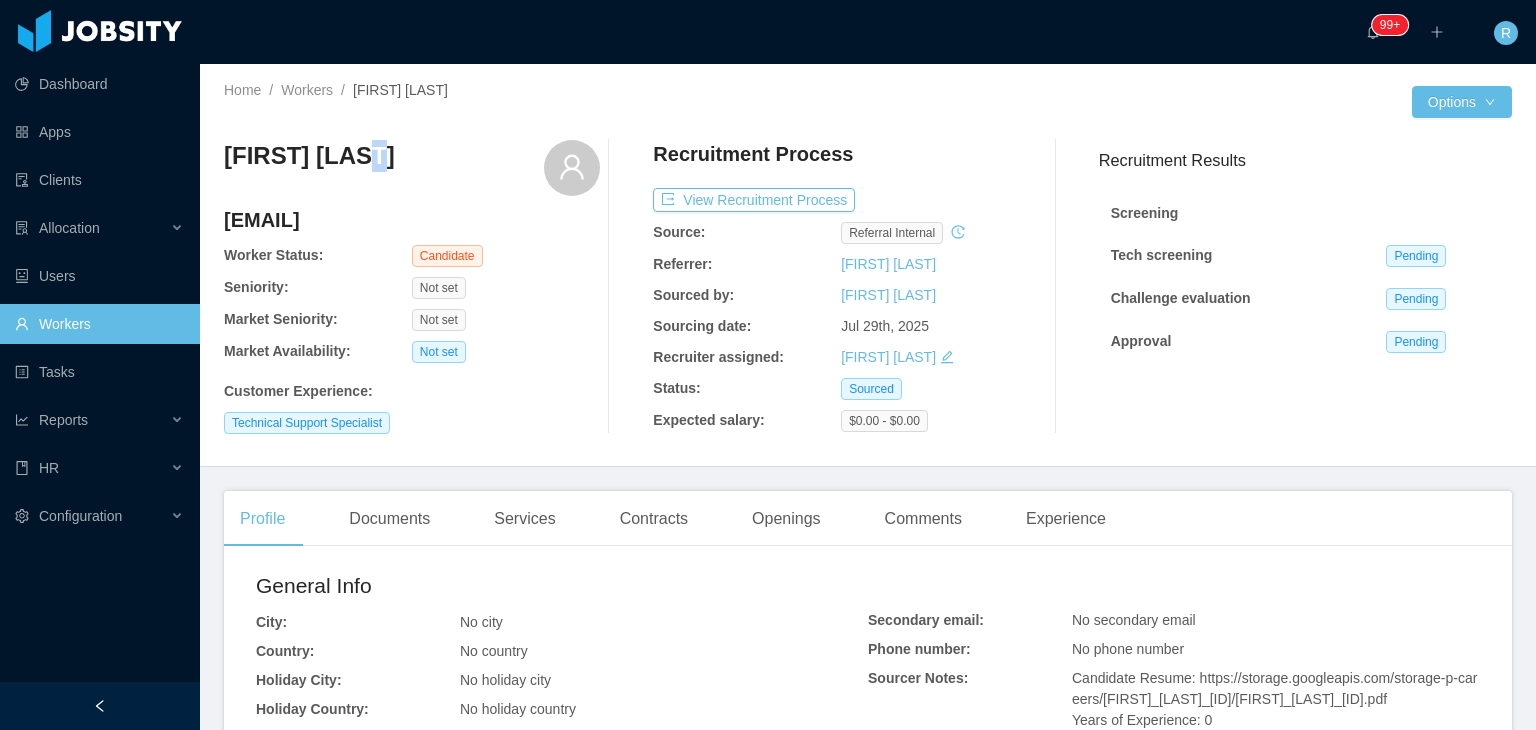 click on "[FIRST] [LAST]" at bounding box center [309, 156] 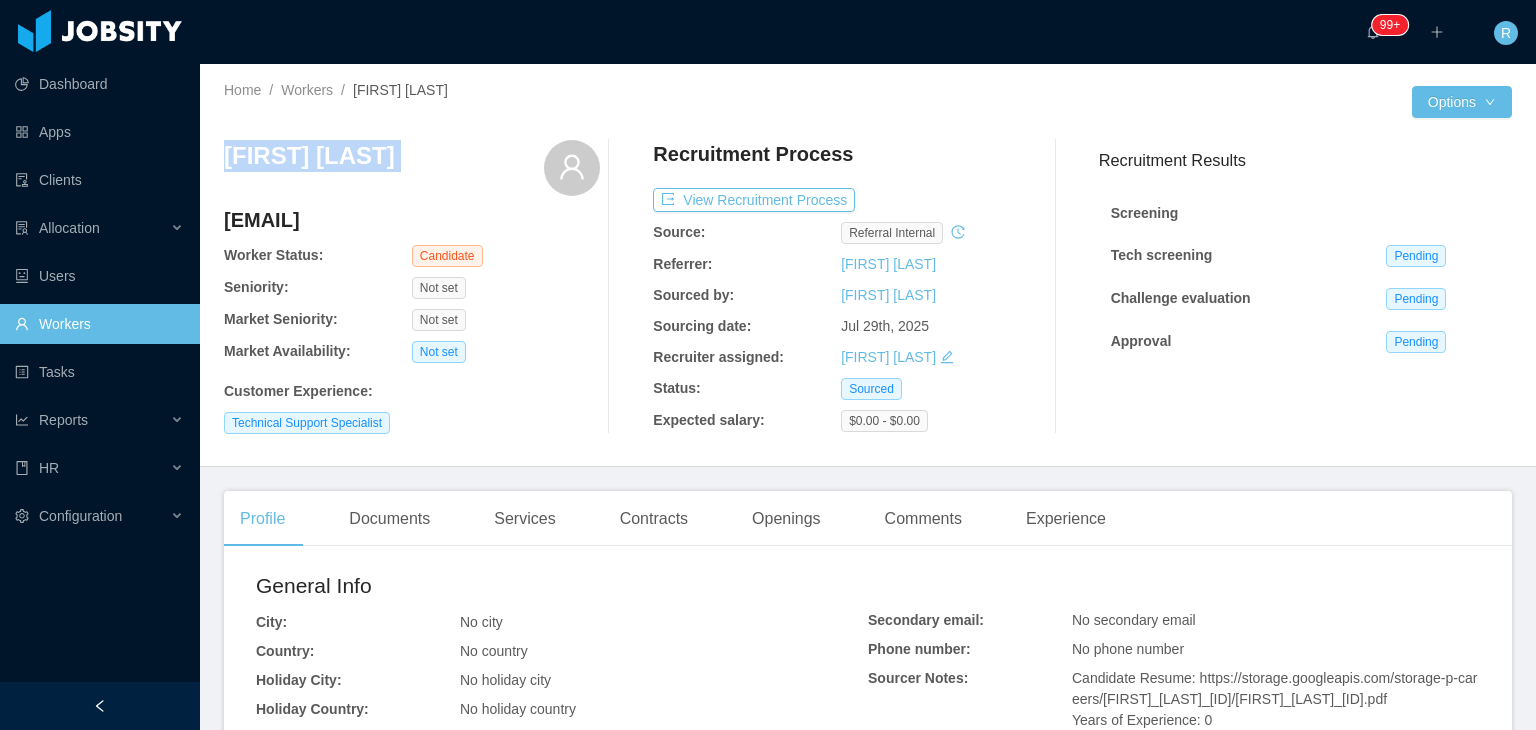 click on "[FIRST] [LAST]" at bounding box center (309, 156) 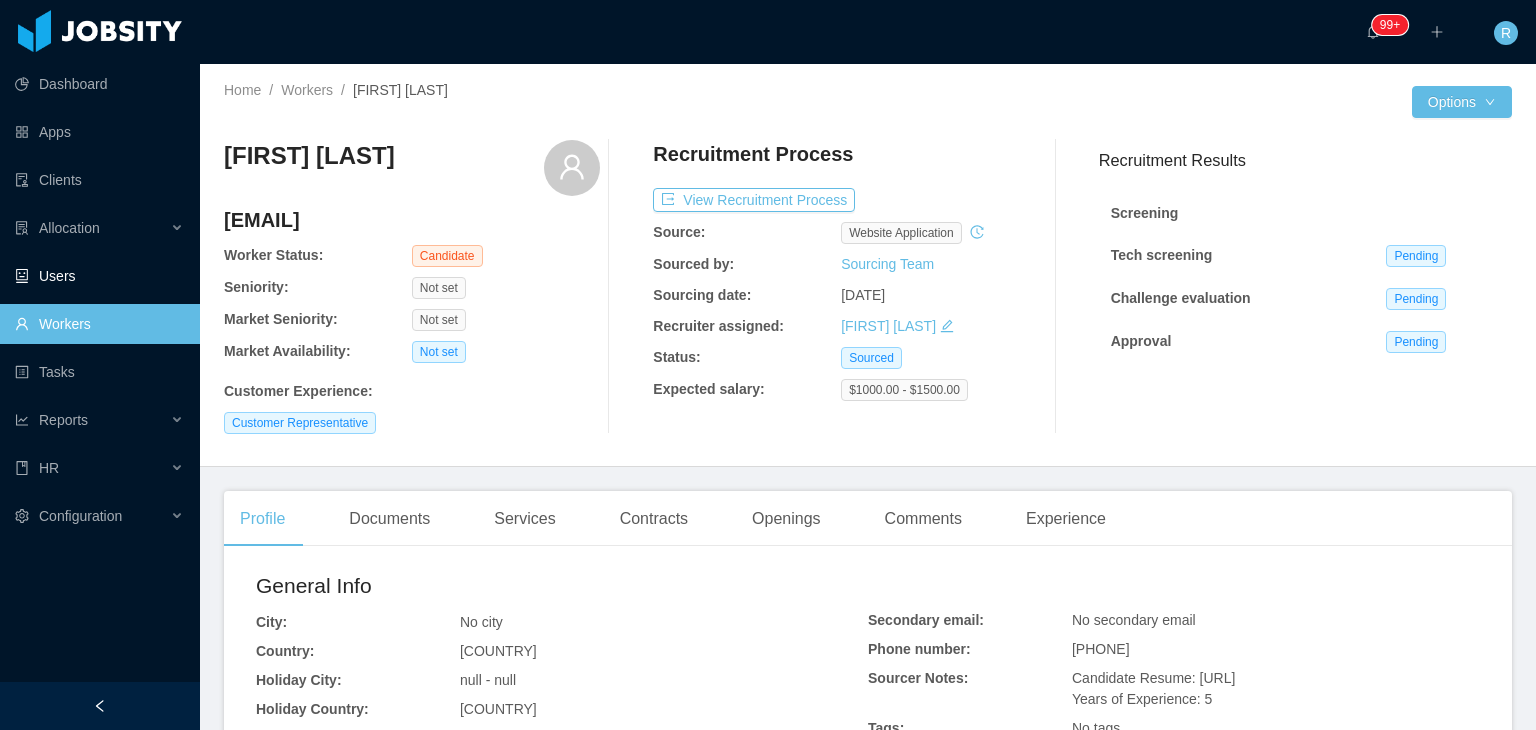 scroll, scrollTop: 0, scrollLeft: 0, axis: both 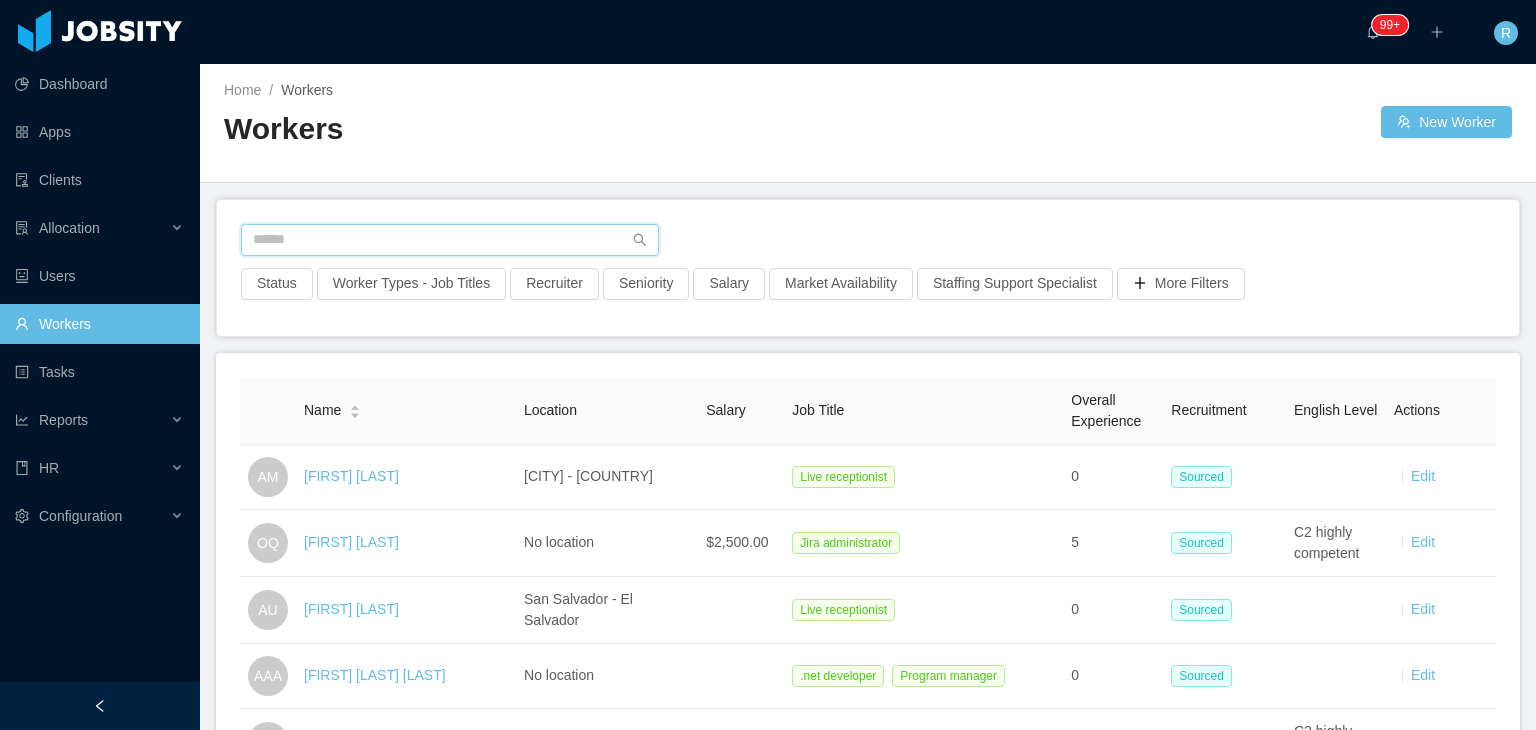 click at bounding box center [450, 240] 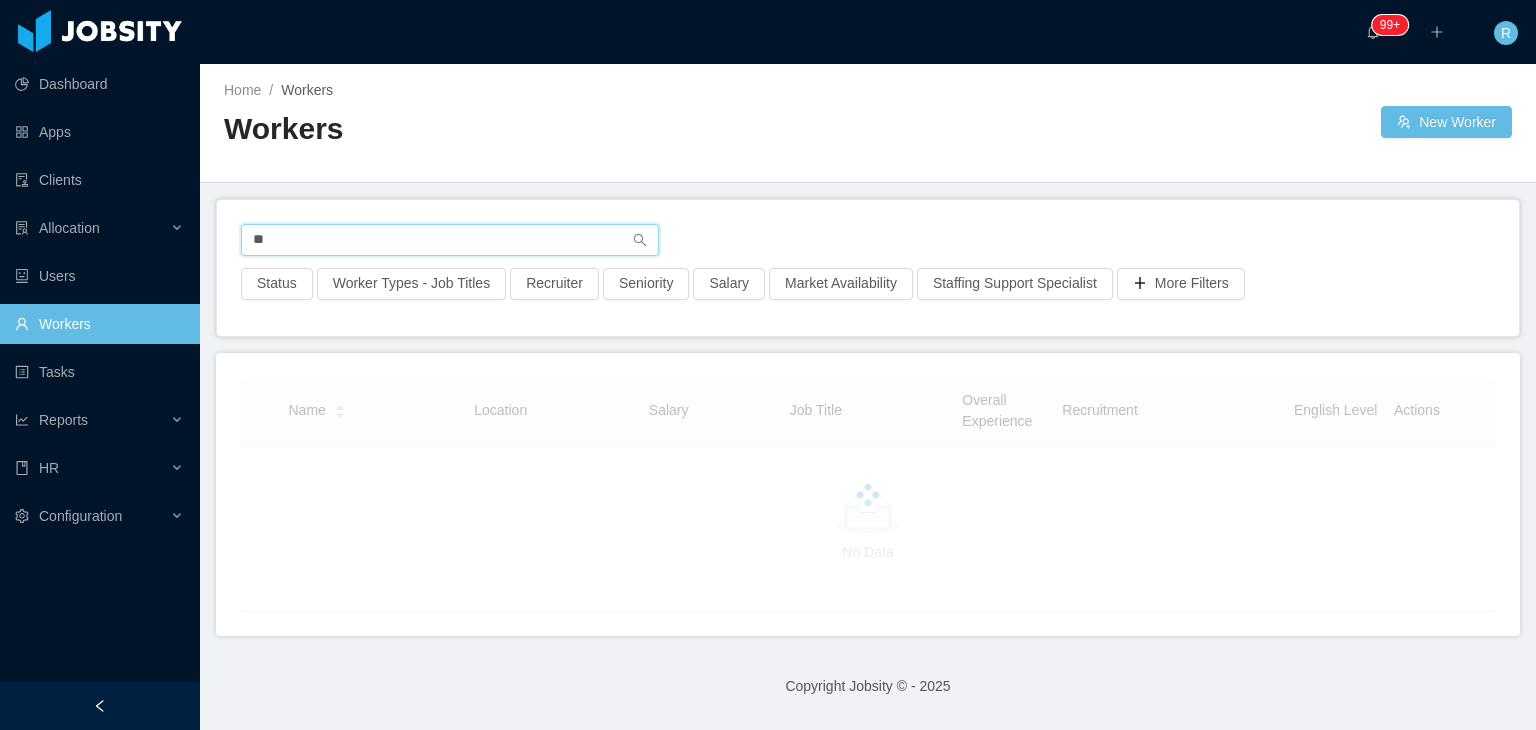 type on "*" 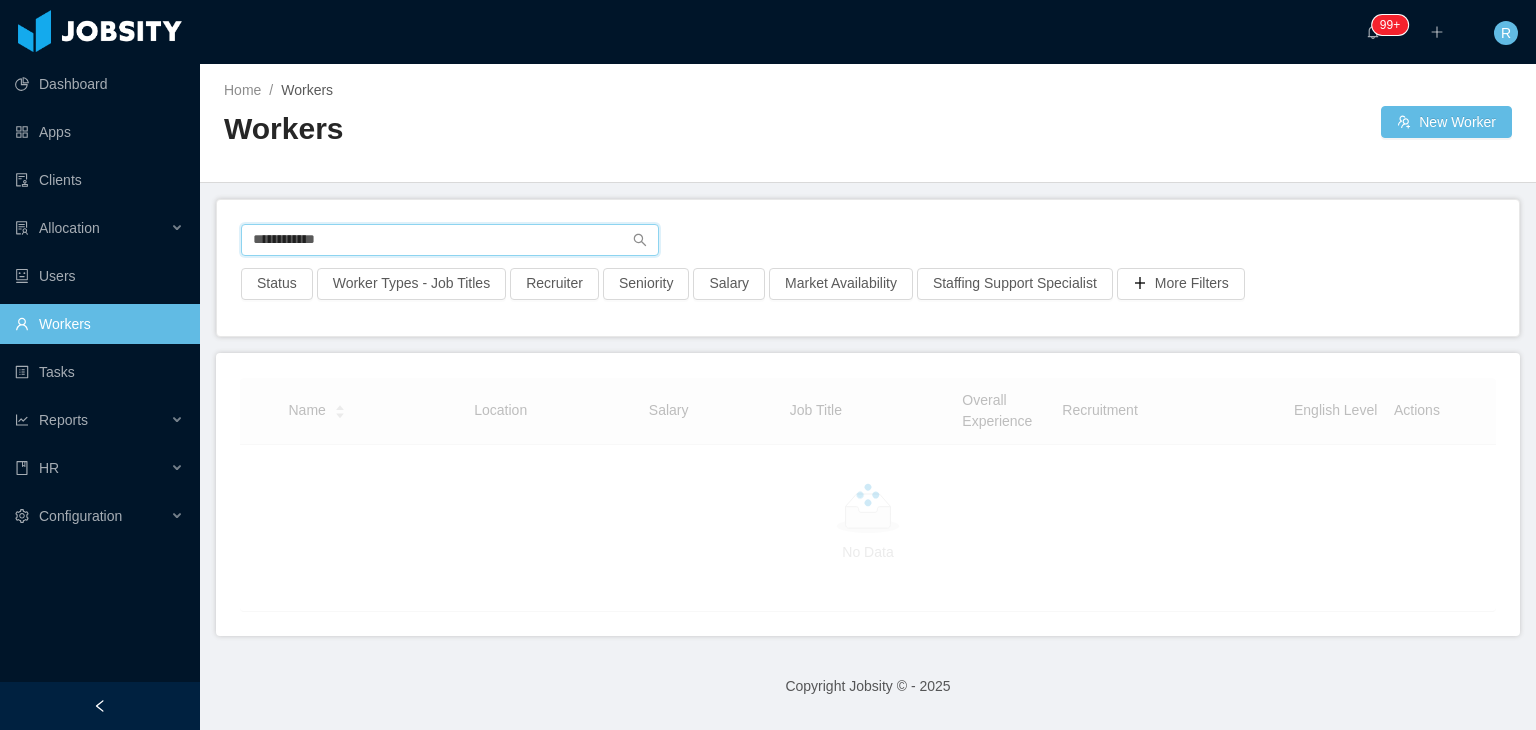 type on "**********" 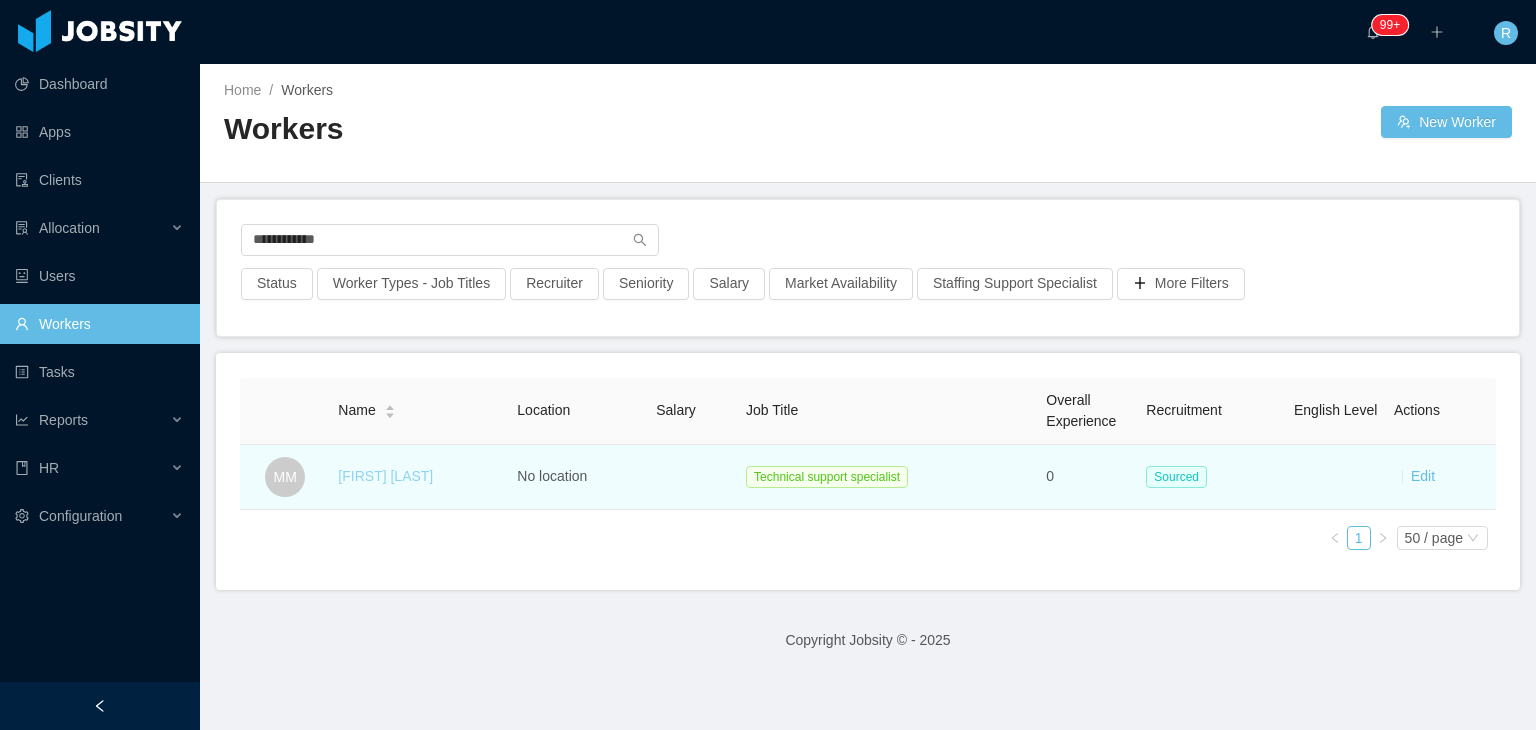 click on "Mario Marmol" at bounding box center [385, 476] 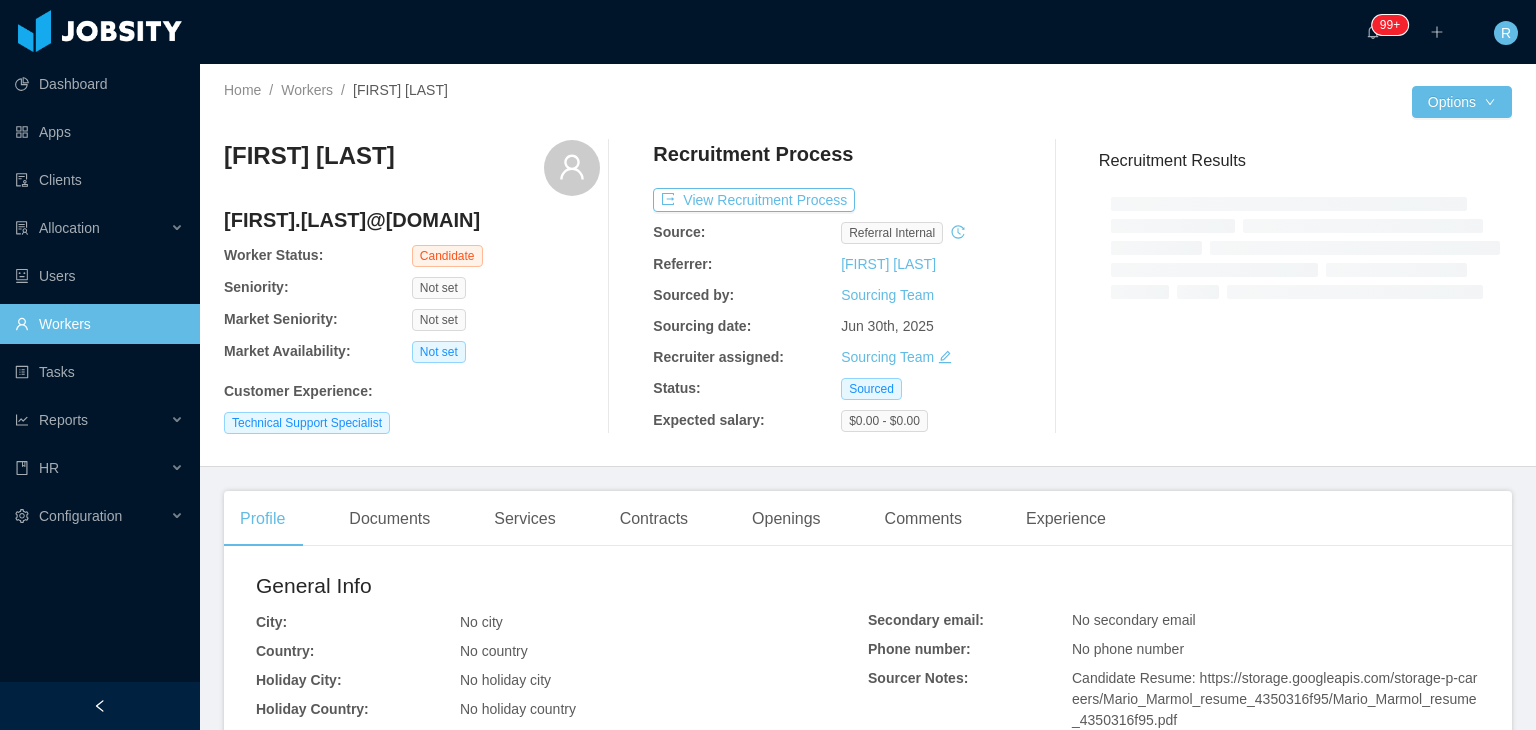 scroll, scrollTop: 64, scrollLeft: 0, axis: vertical 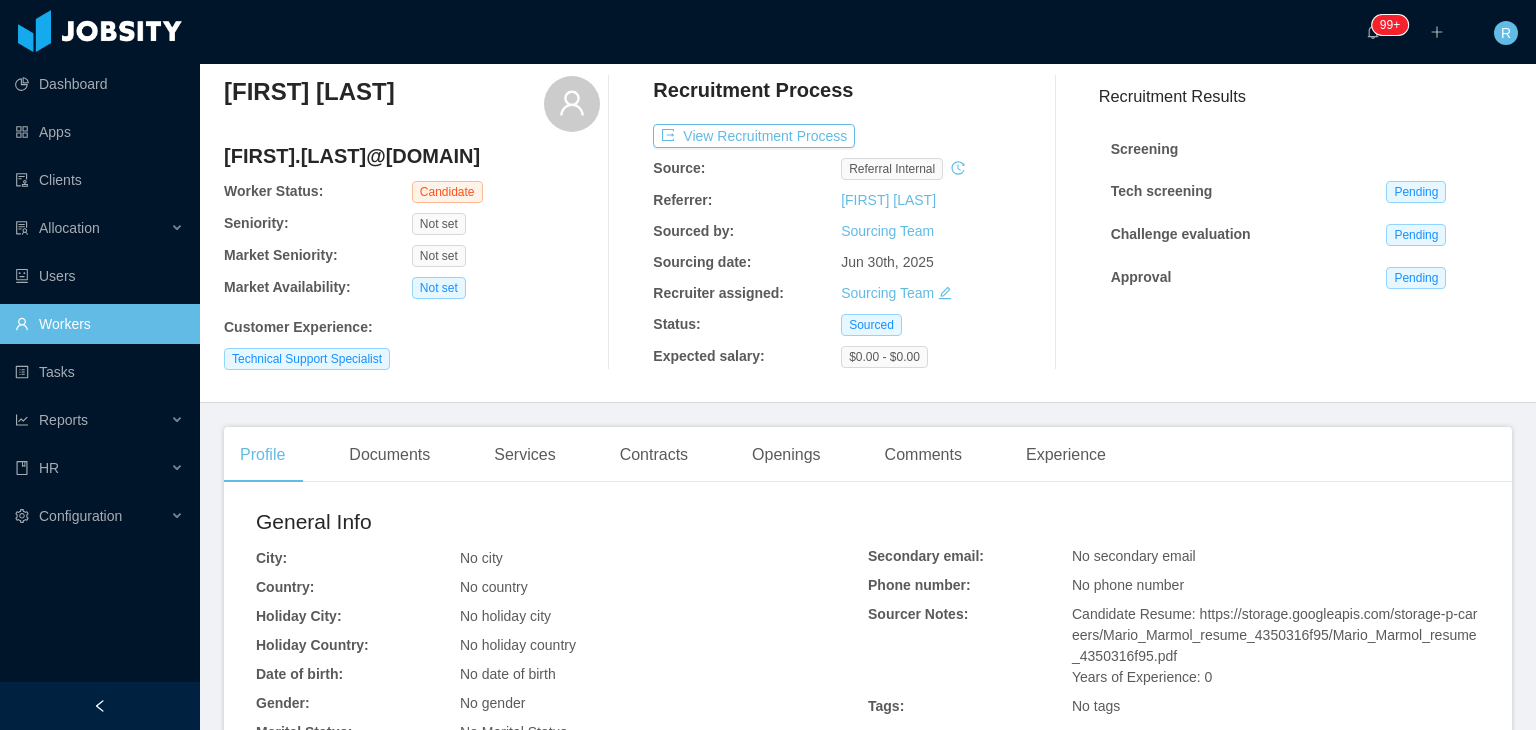click 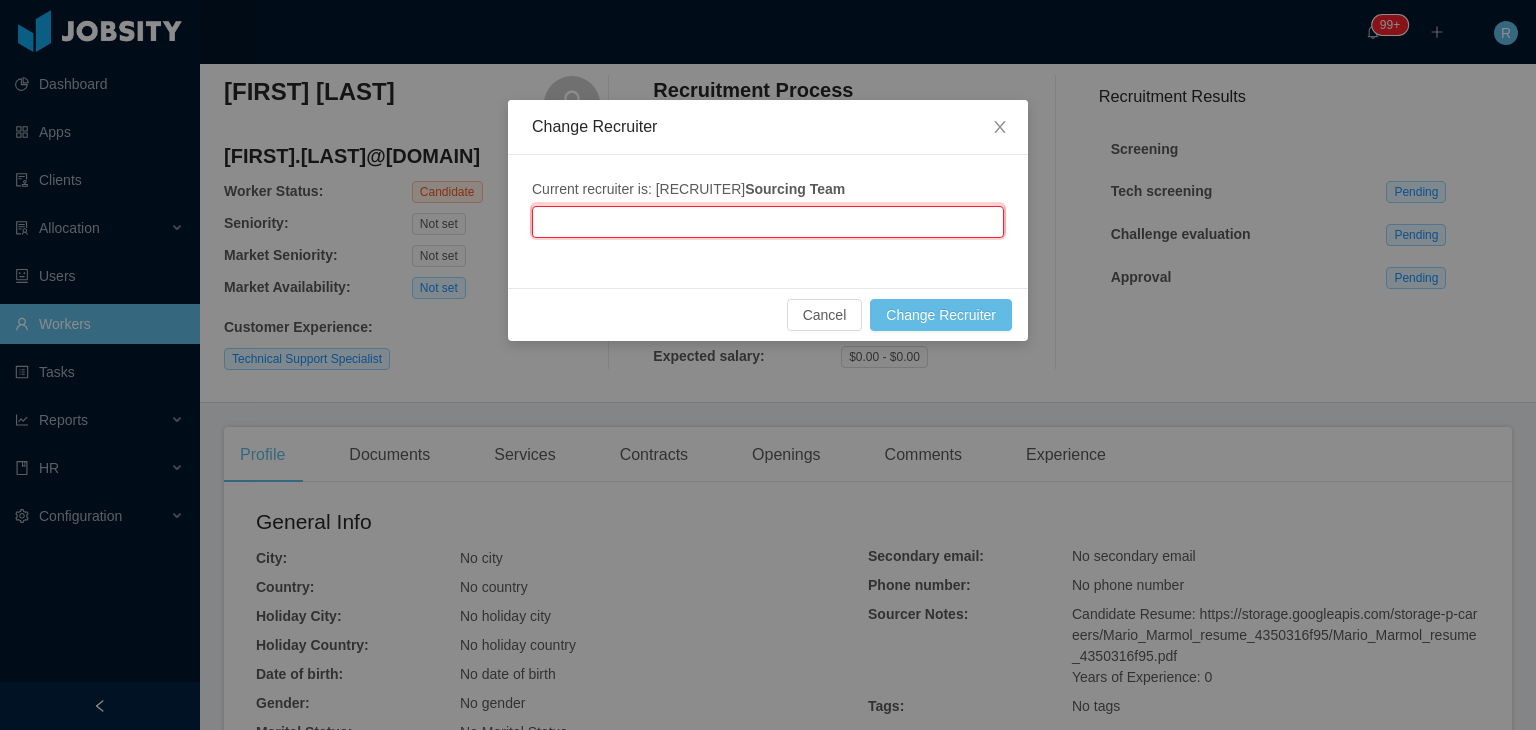 click at bounding box center (768, 222) 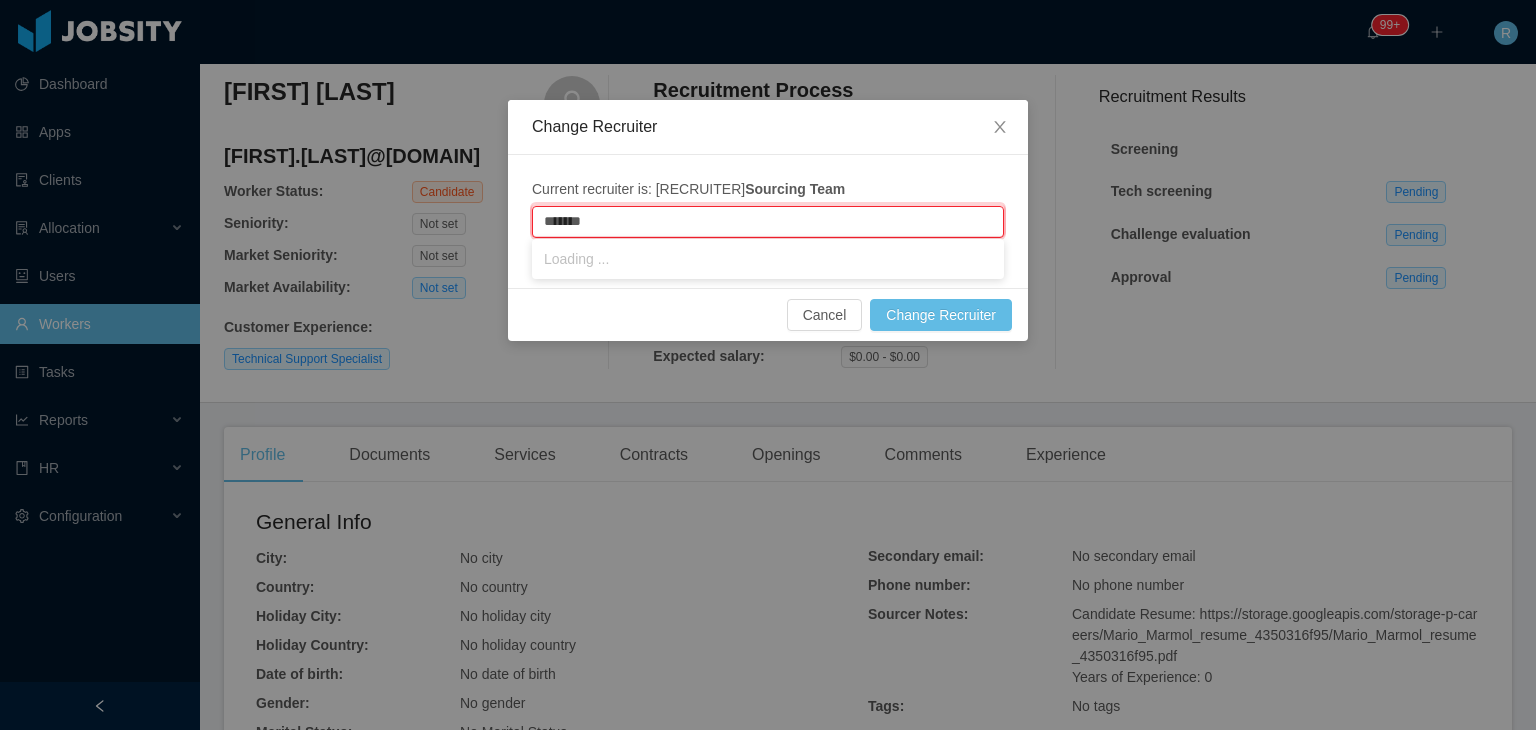 type on "*******" 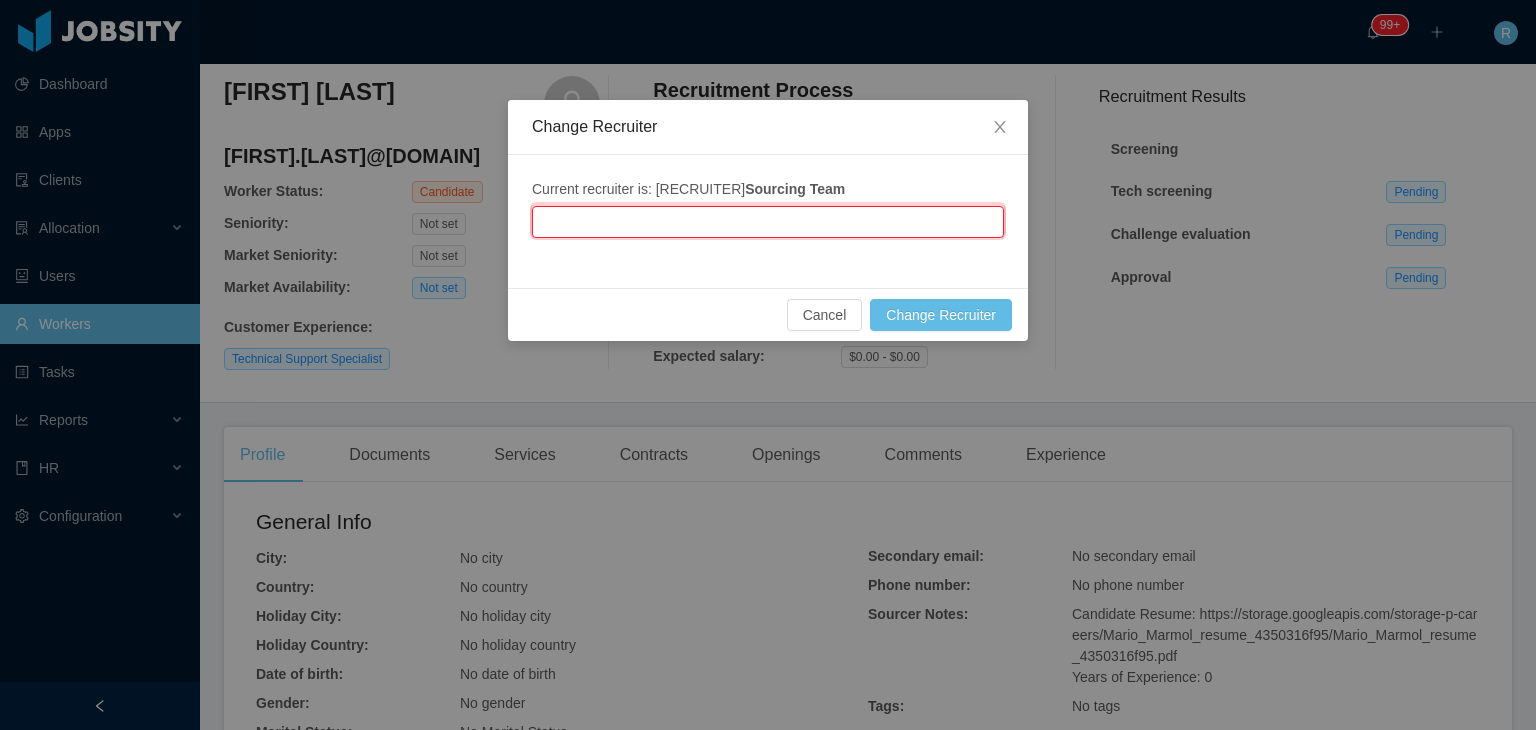 click at bounding box center (768, 222) 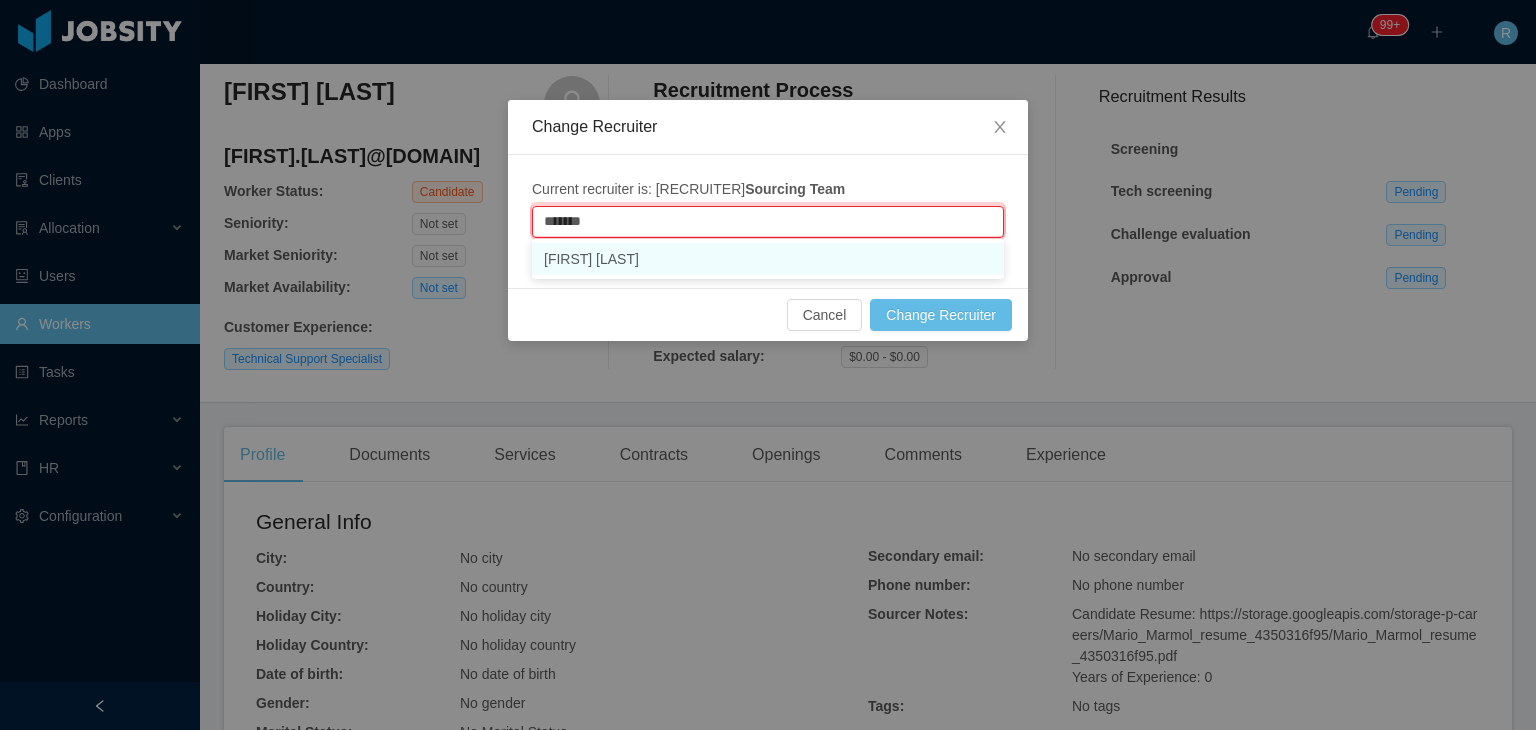 click on "[FIRST] [LAST]" at bounding box center [768, 259] 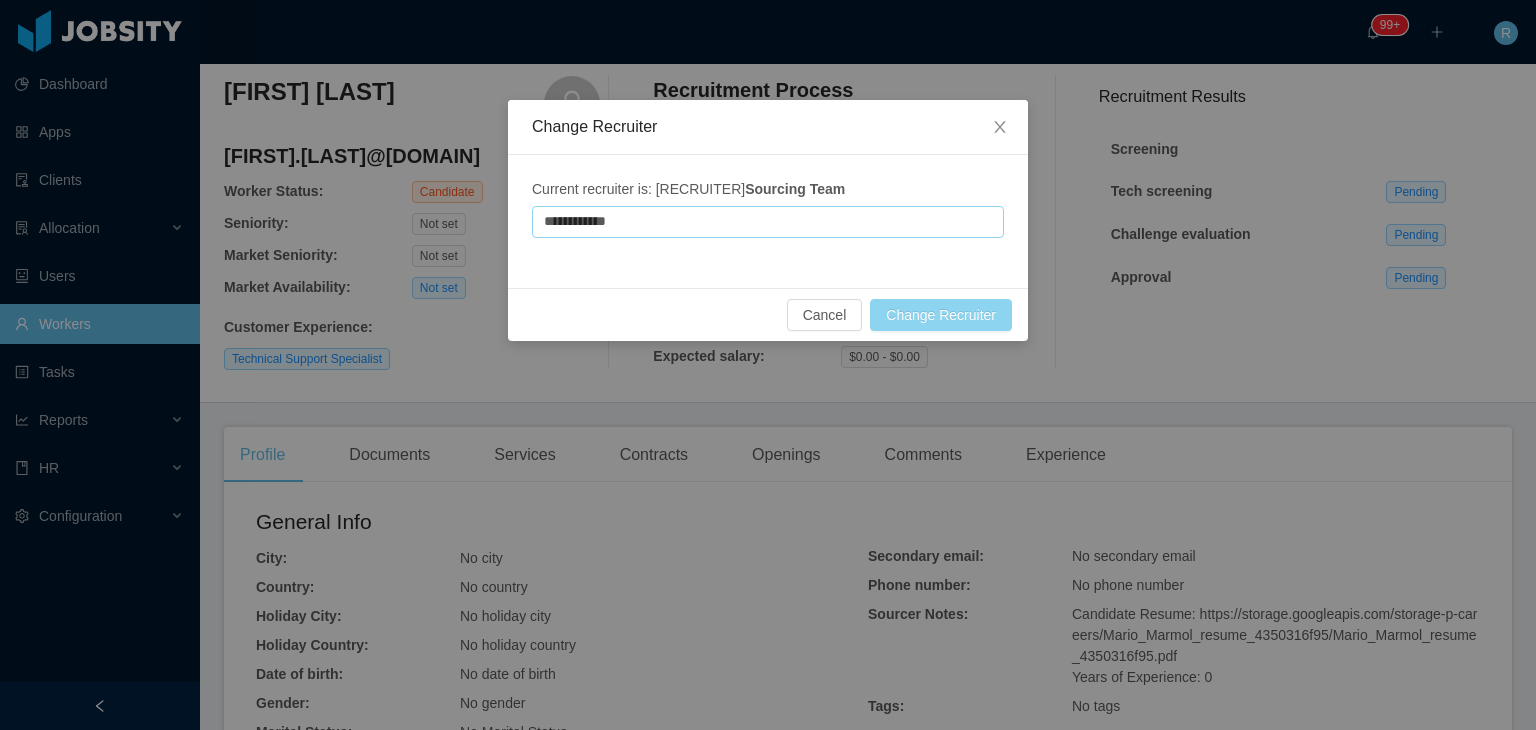 type on "**********" 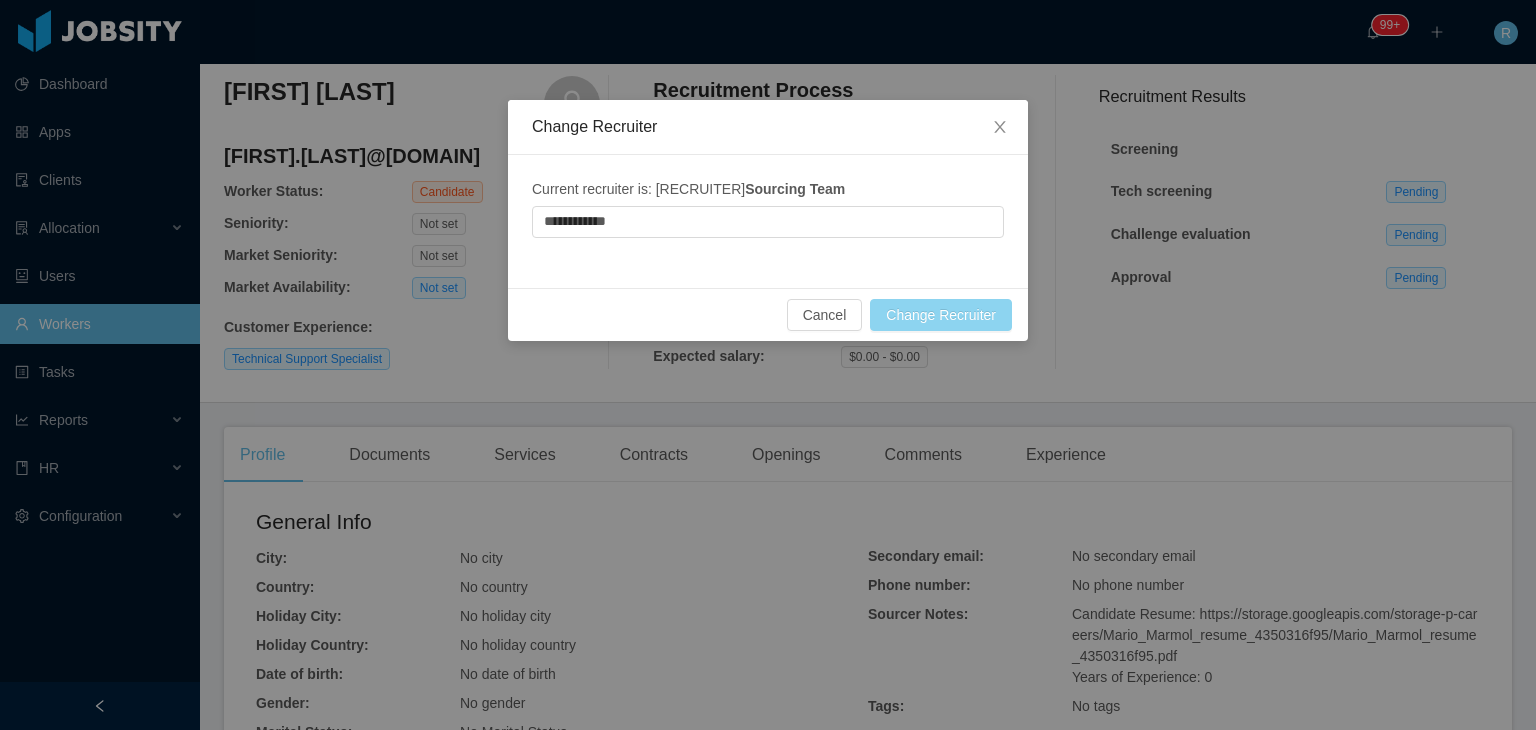 click on "Change Recruiter" at bounding box center (941, 315) 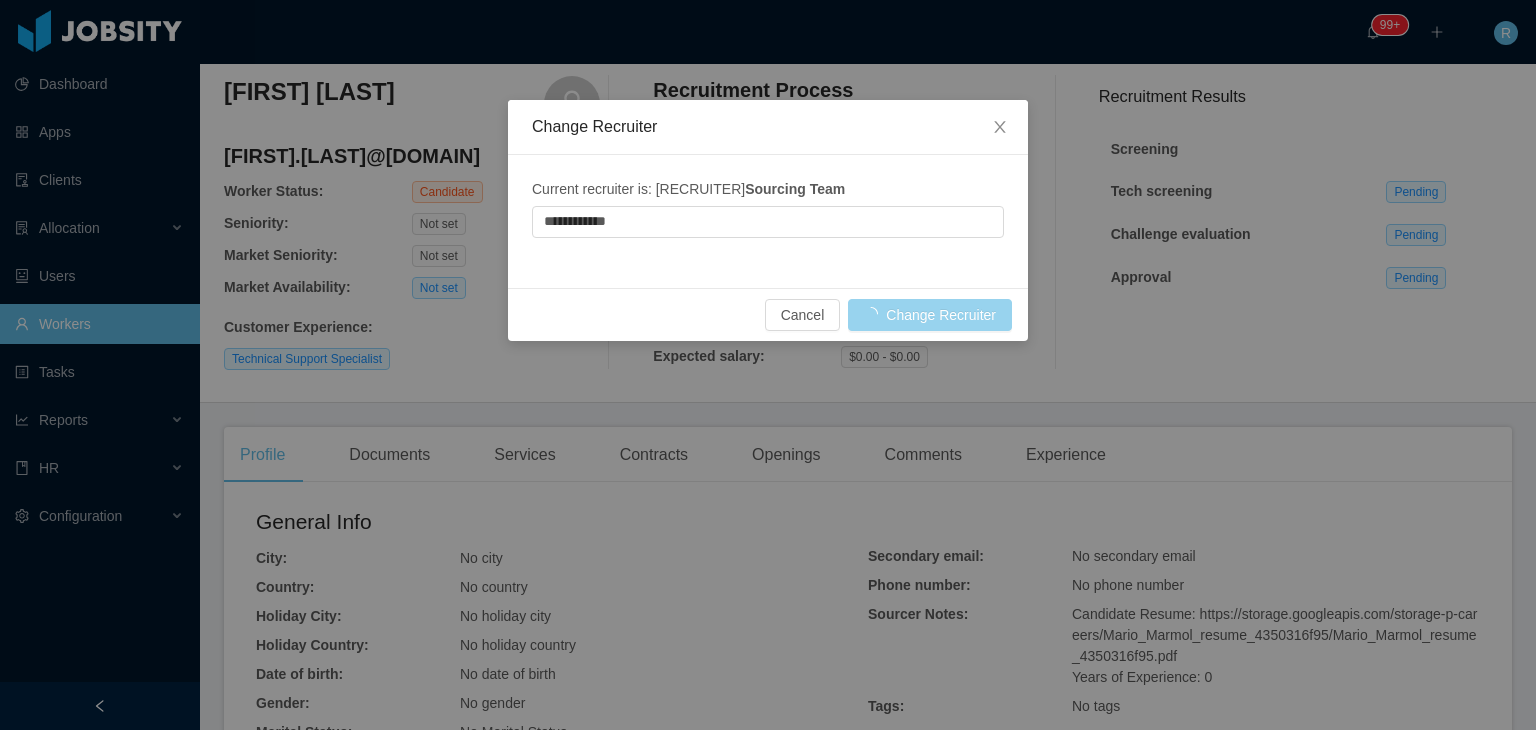 type 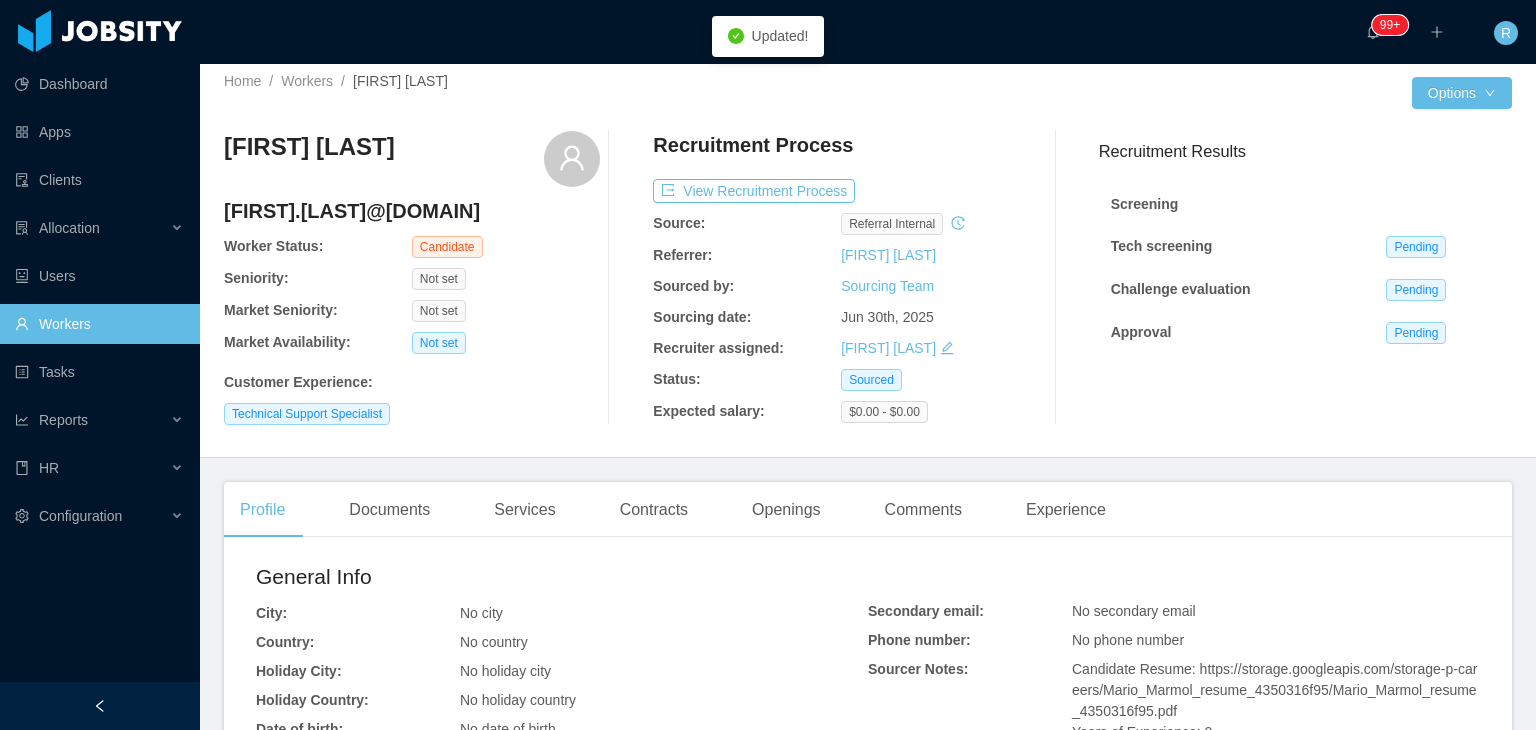 scroll, scrollTop: 0, scrollLeft: 0, axis: both 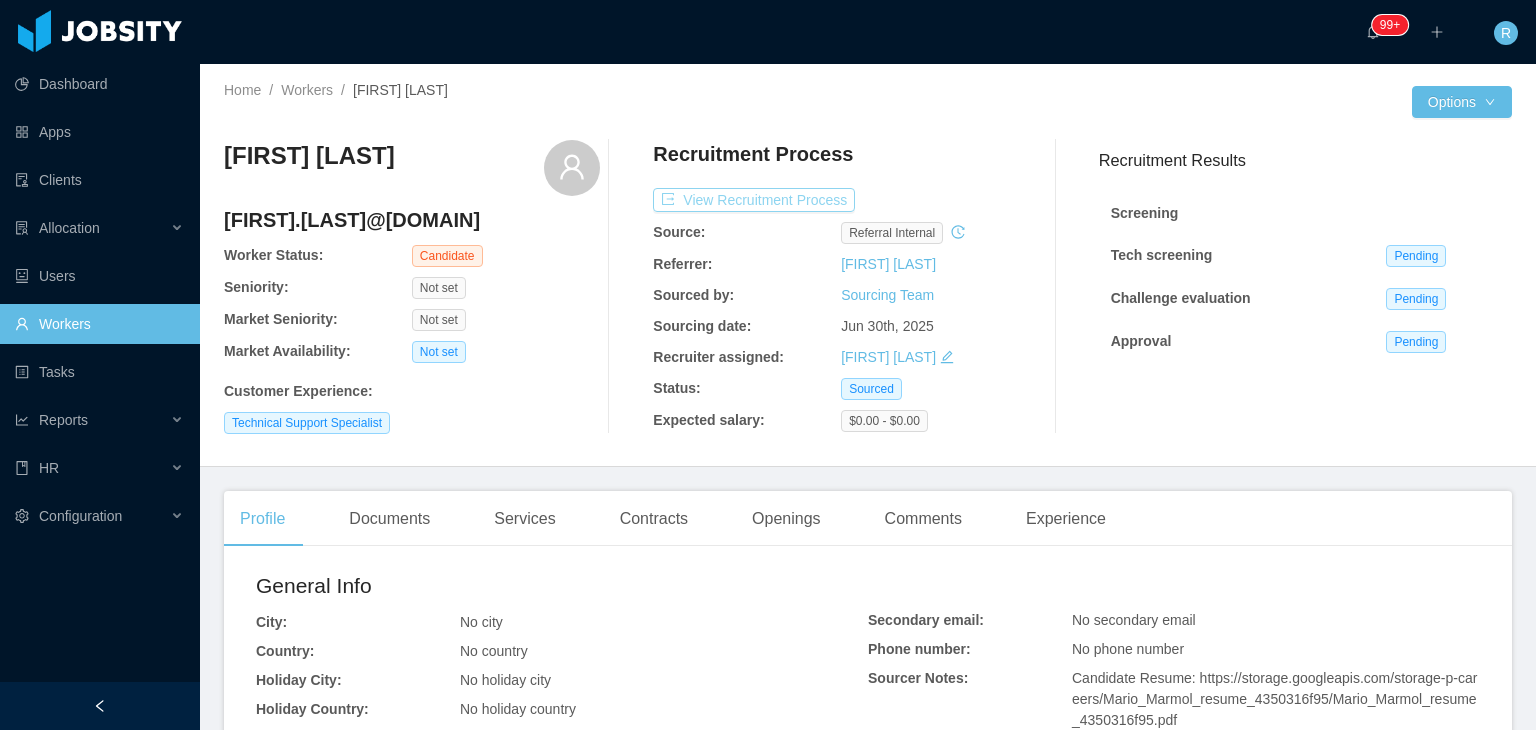 click on "View Recruitment Process" at bounding box center (754, 200) 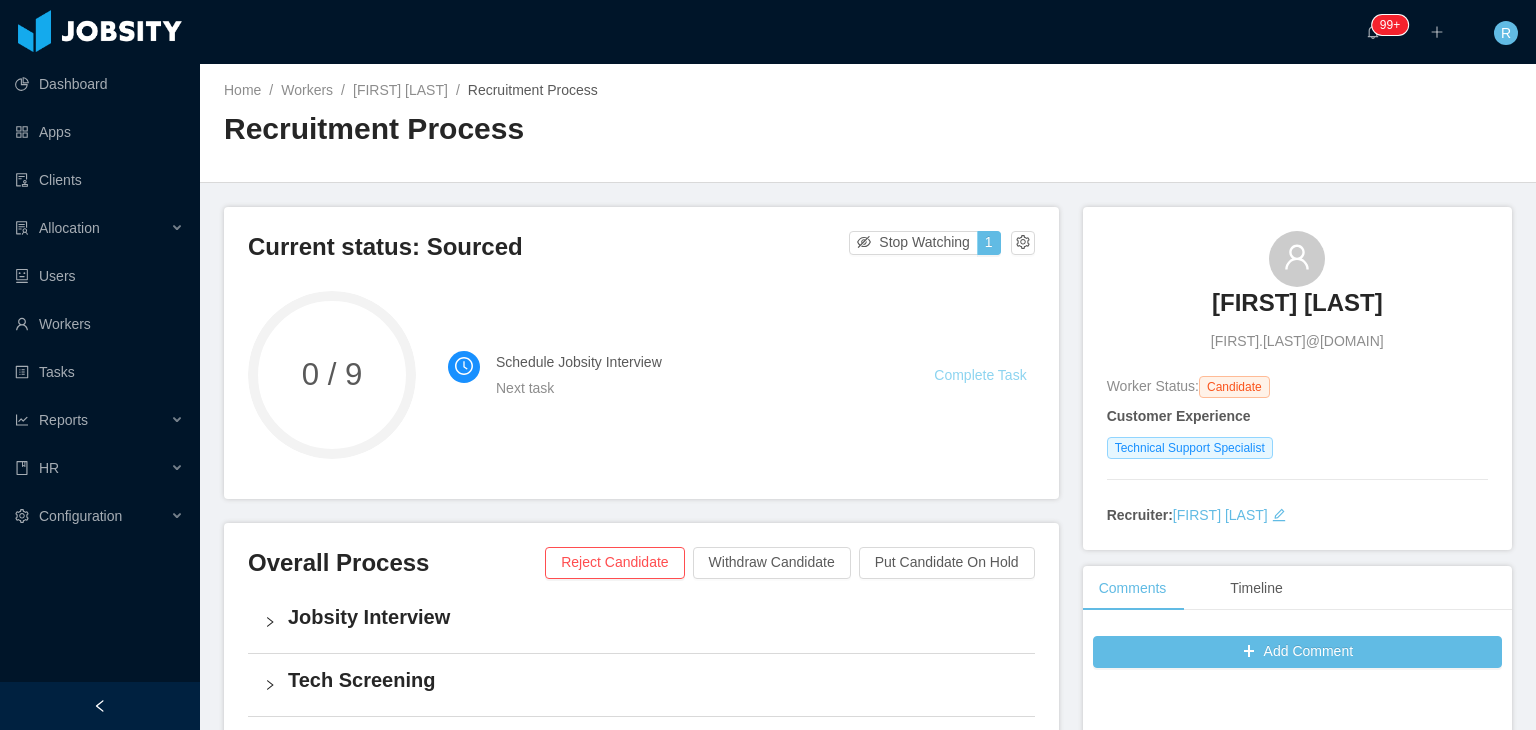 click on "Complete Task" at bounding box center [980, 375] 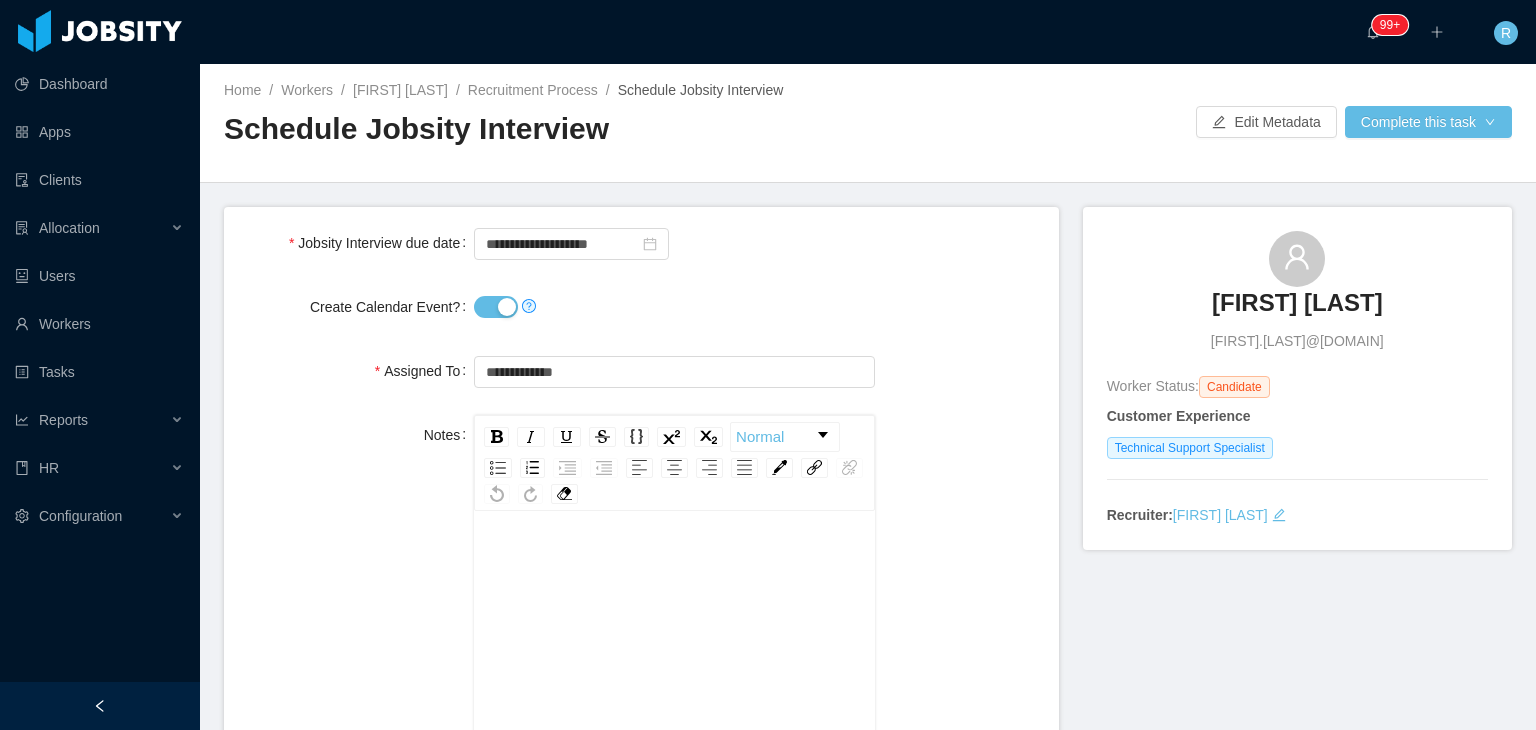 click on "Create Calendar Event?" at bounding box center (496, 307) 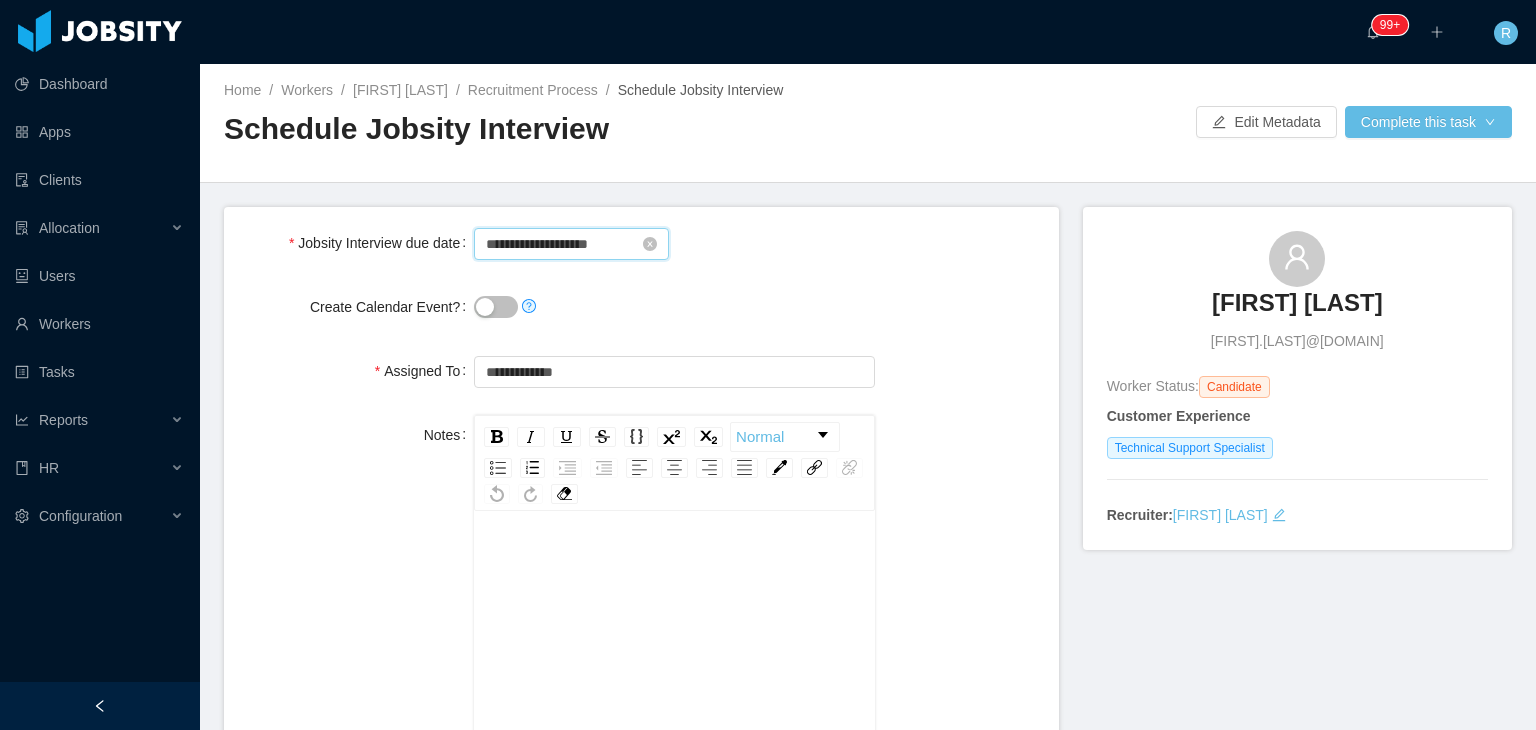 click on "**********" at bounding box center (571, 244) 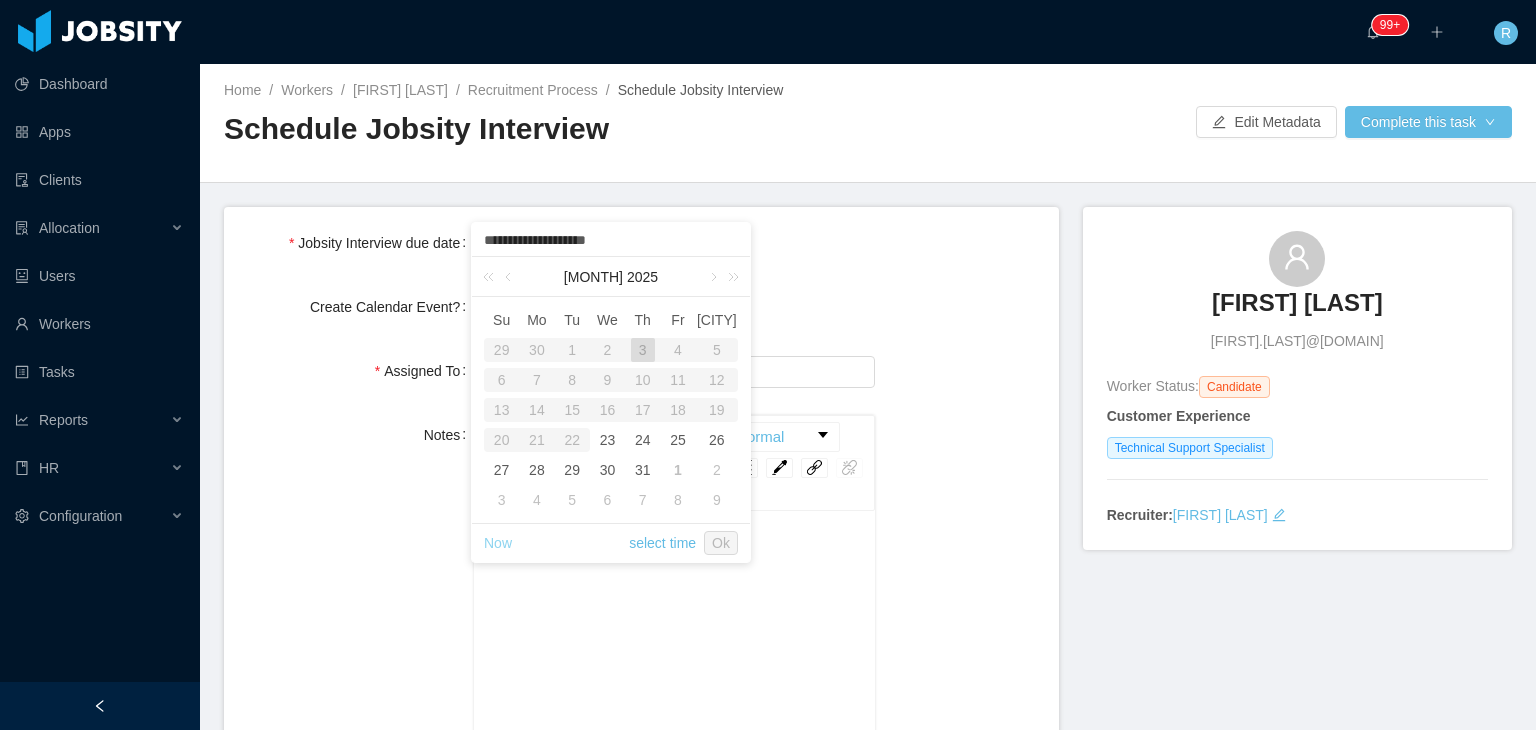 click on "Now" at bounding box center (498, 543) 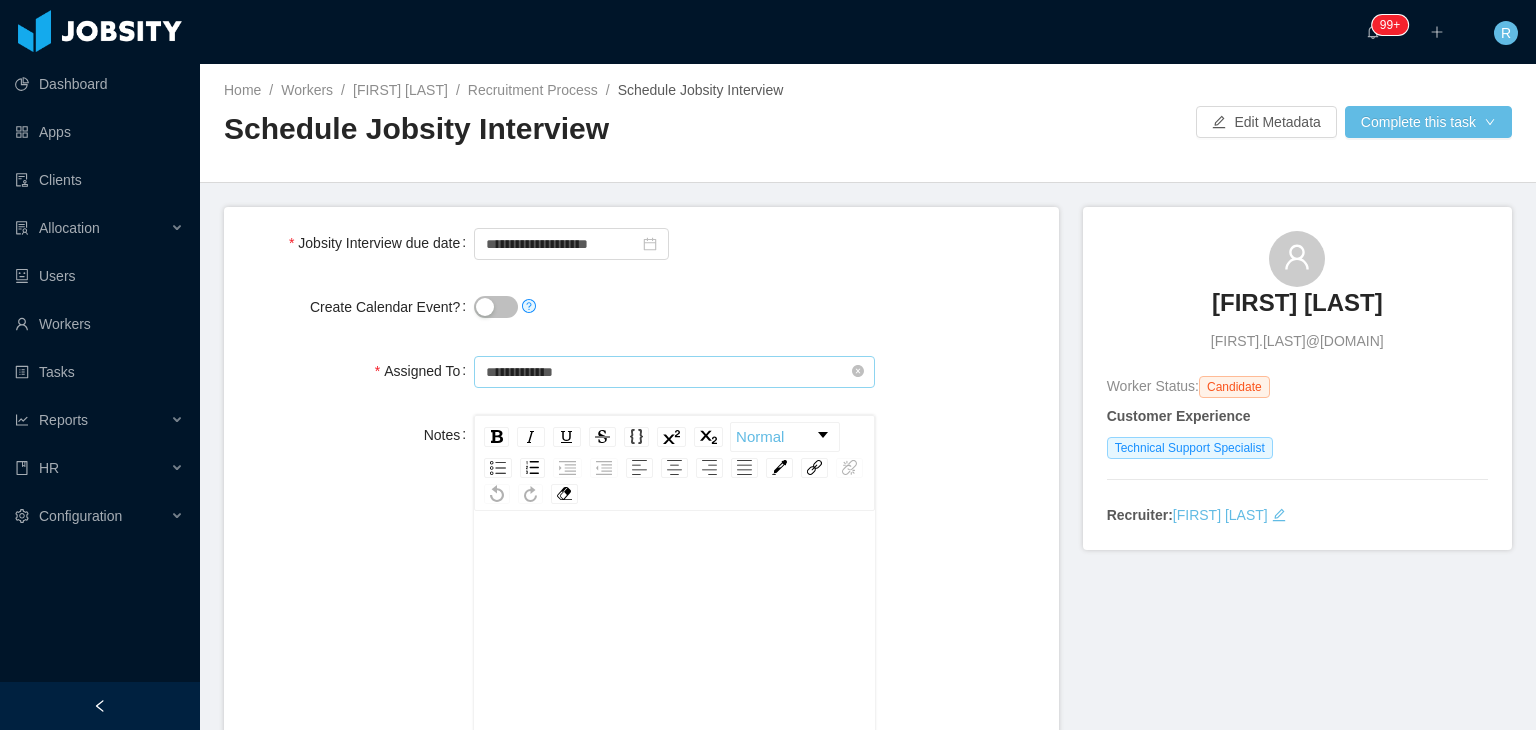 click on "**********" at bounding box center [674, 372] 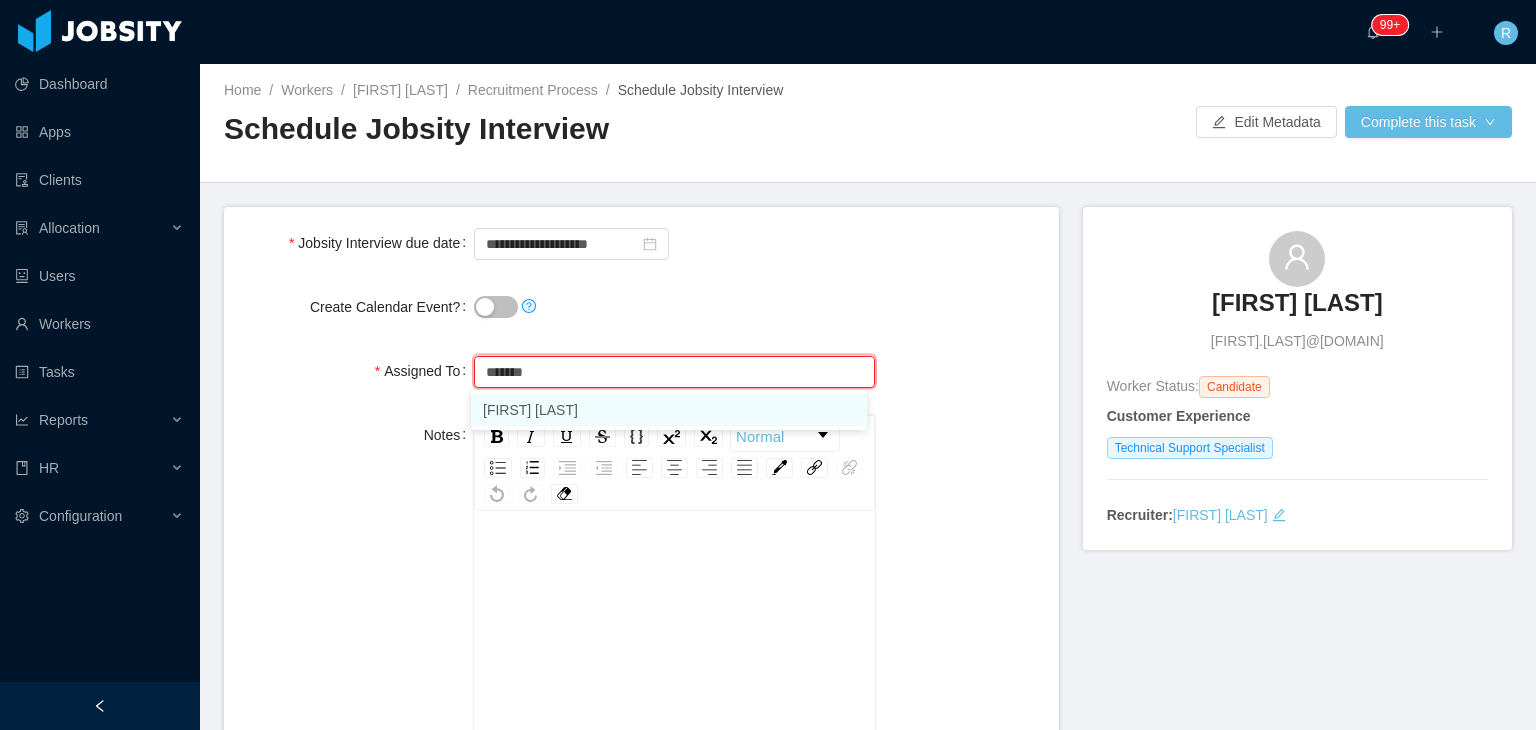 click on "[FIRST] [LAST]" at bounding box center [669, 410] 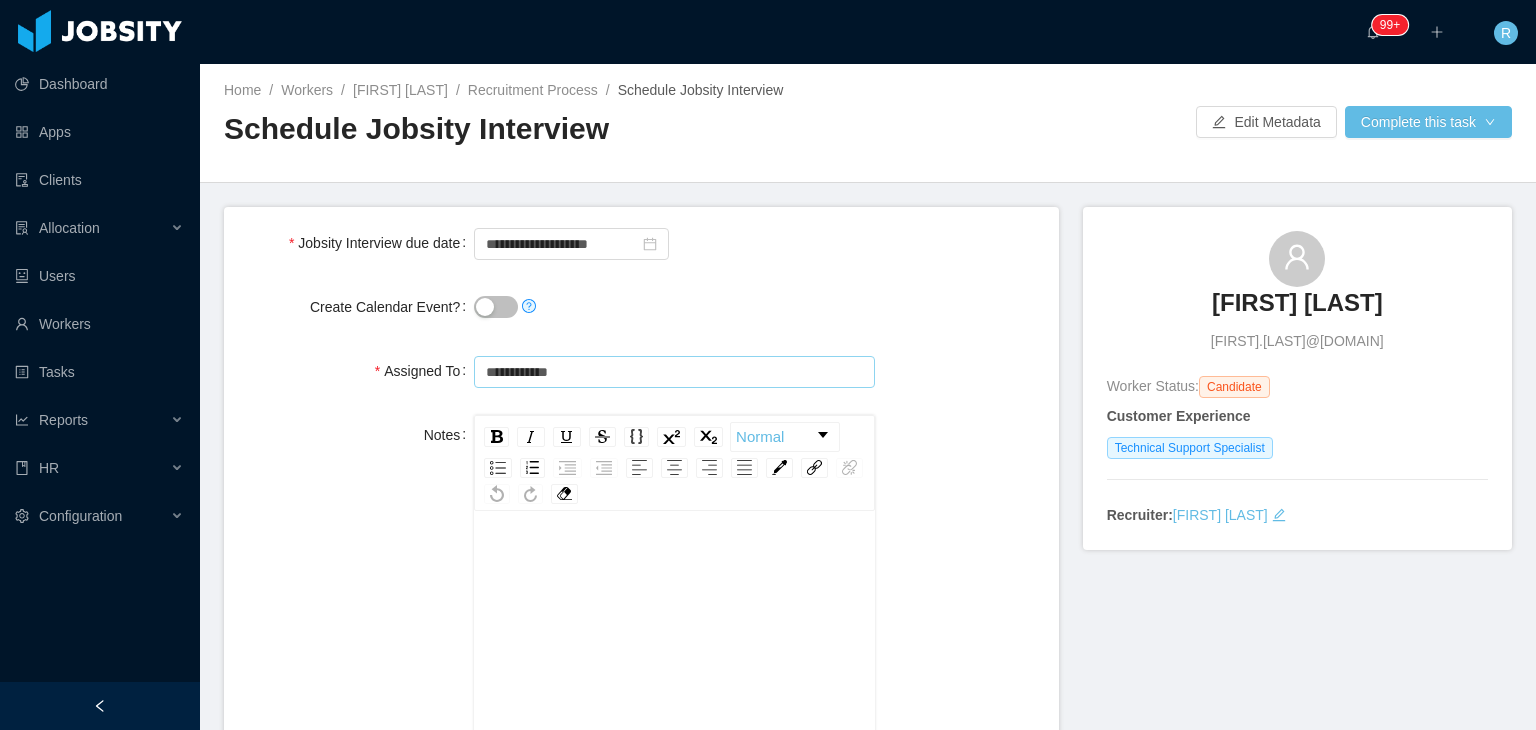 type on "**********" 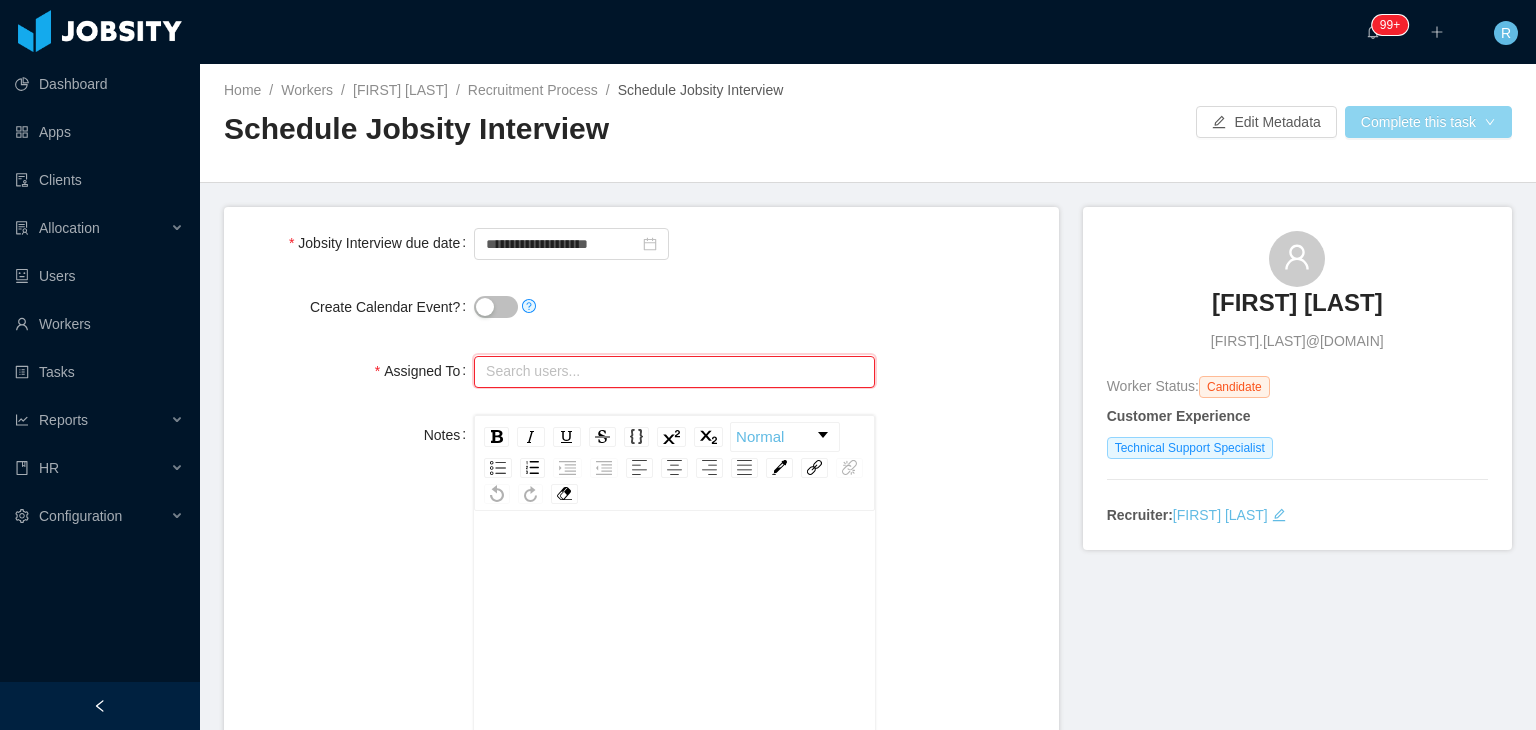 click on "Complete this task" at bounding box center (1428, 122) 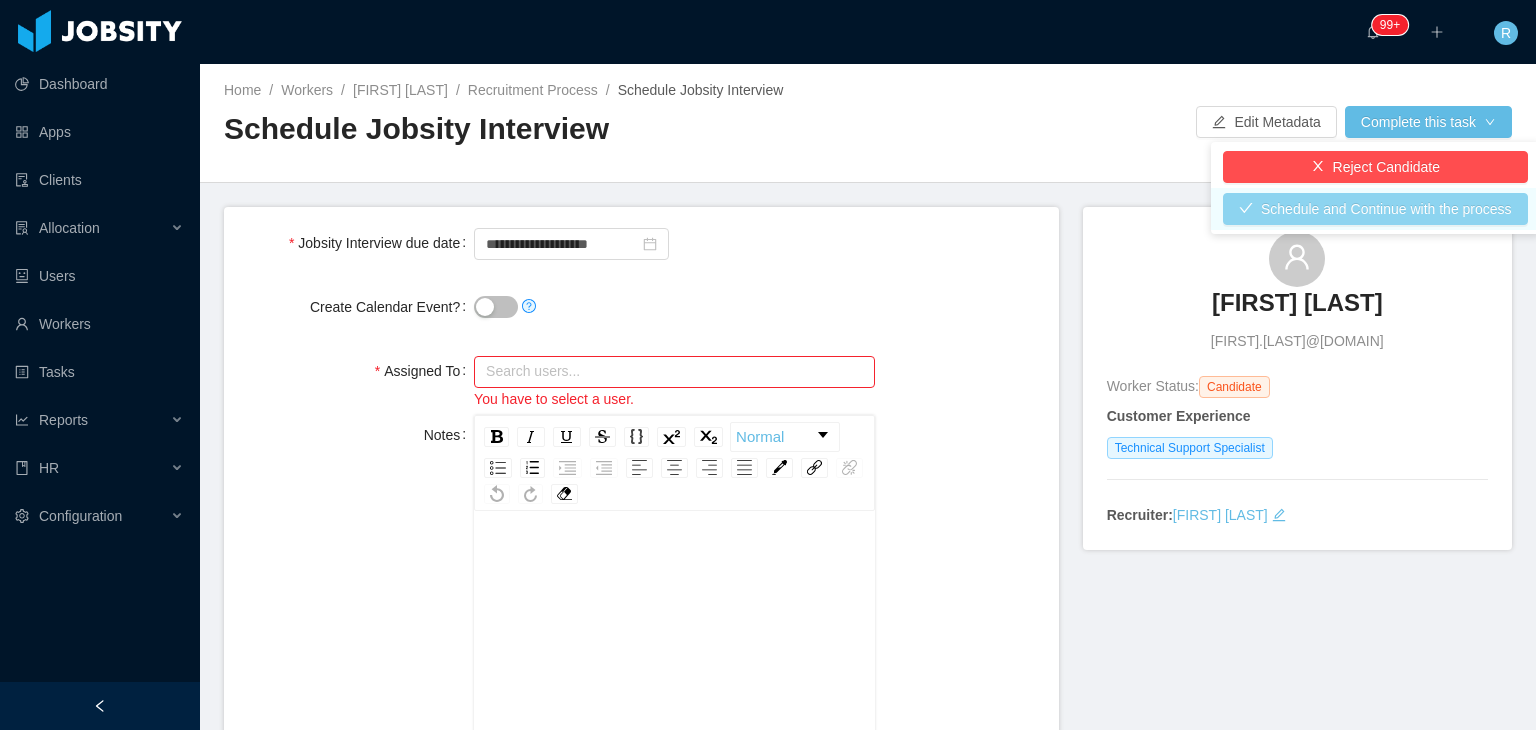 click on "Schedule and Continue with the process" at bounding box center [1375, 209] 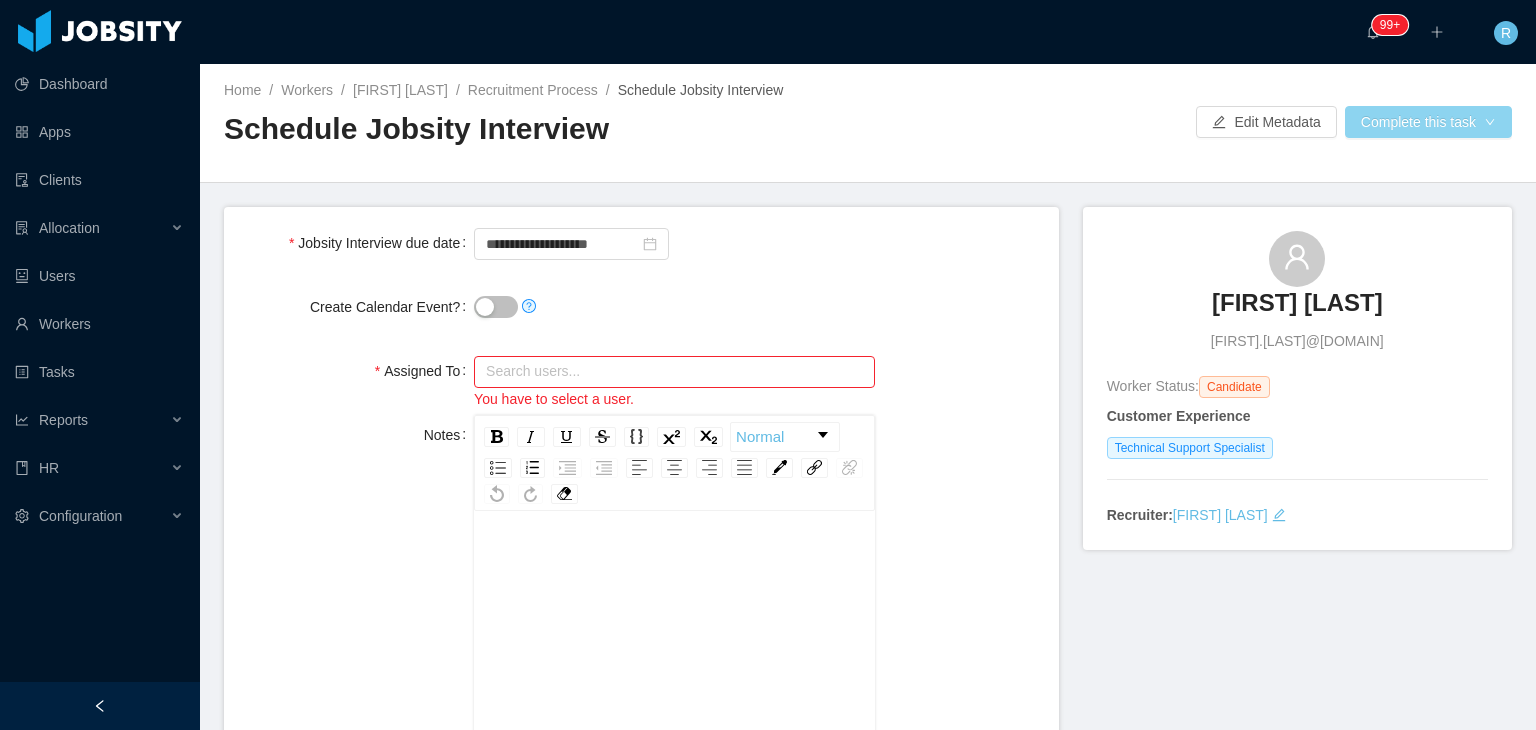 click on "Complete this task" at bounding box center [1428, 122] 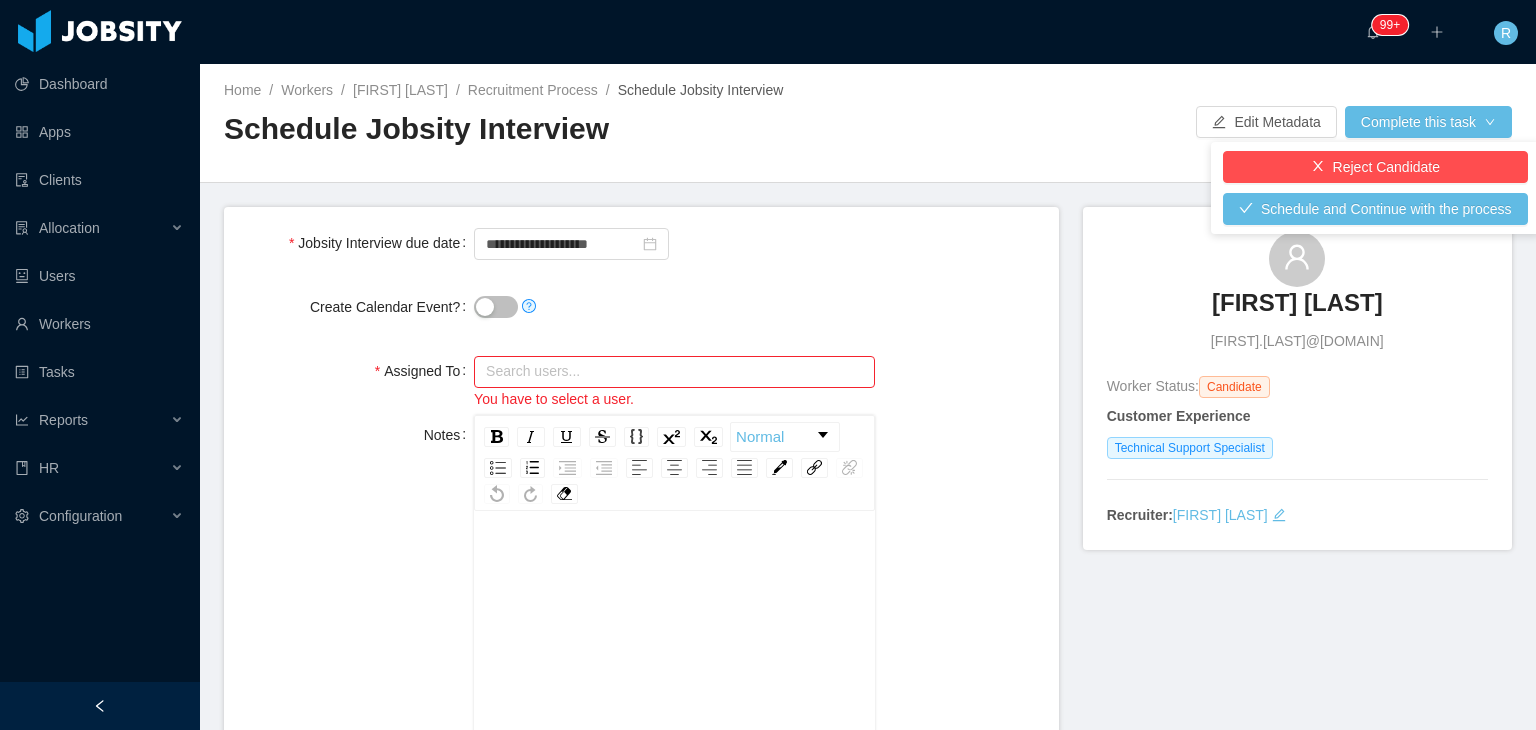 click on "You have to select a user." at bounding box center (674, 400) 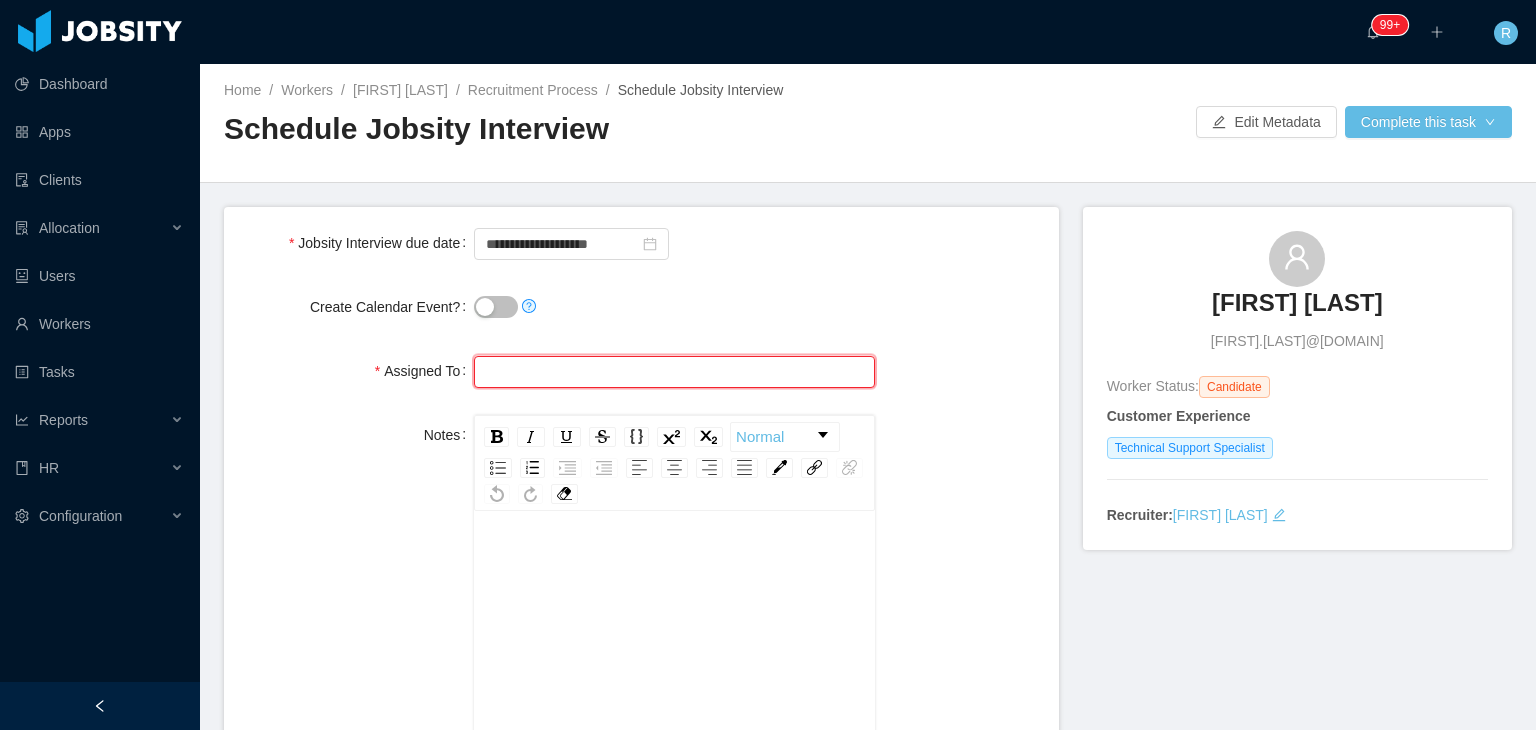 click at bounding box center [674, 372] 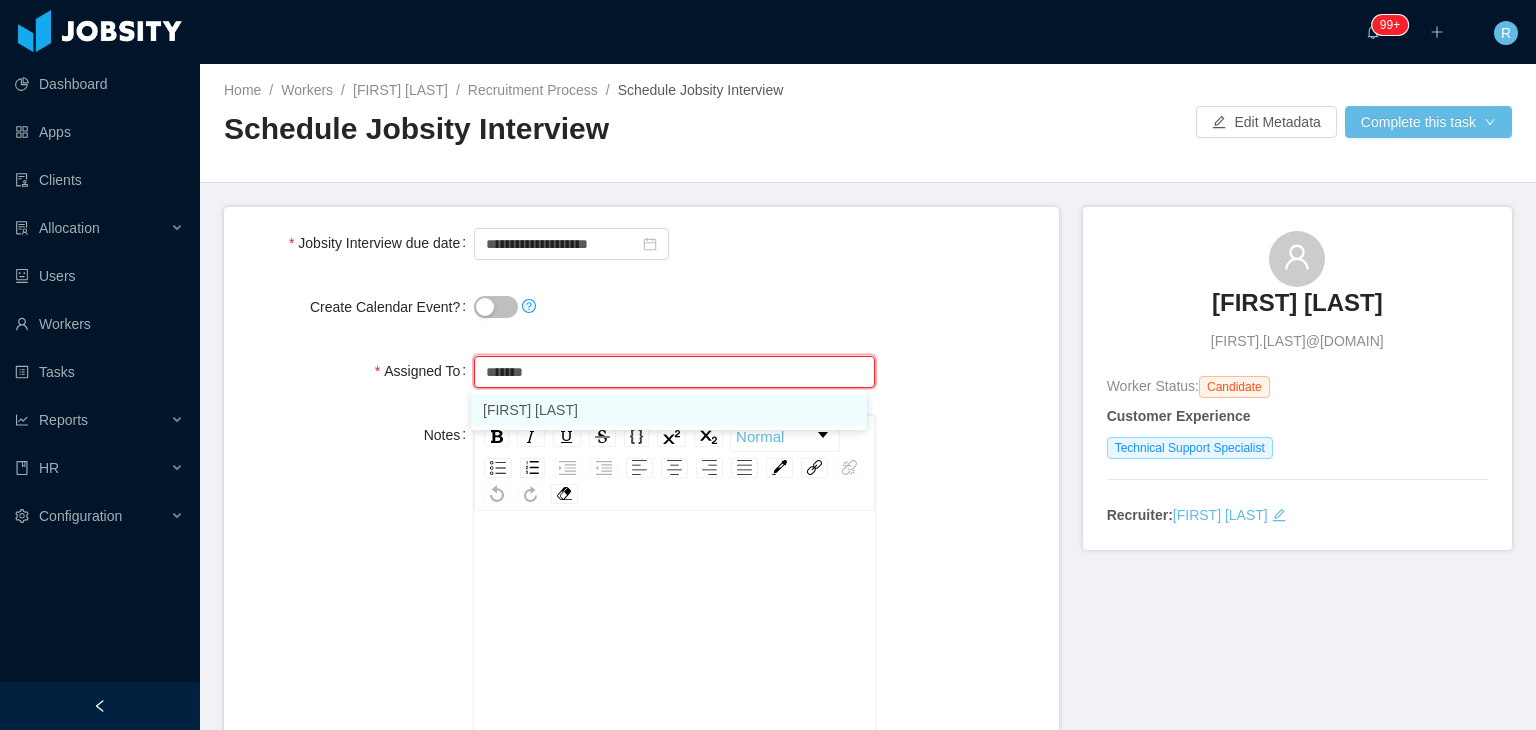 click on "[FIRST] [LAST]" at bounding box center (669, 410) 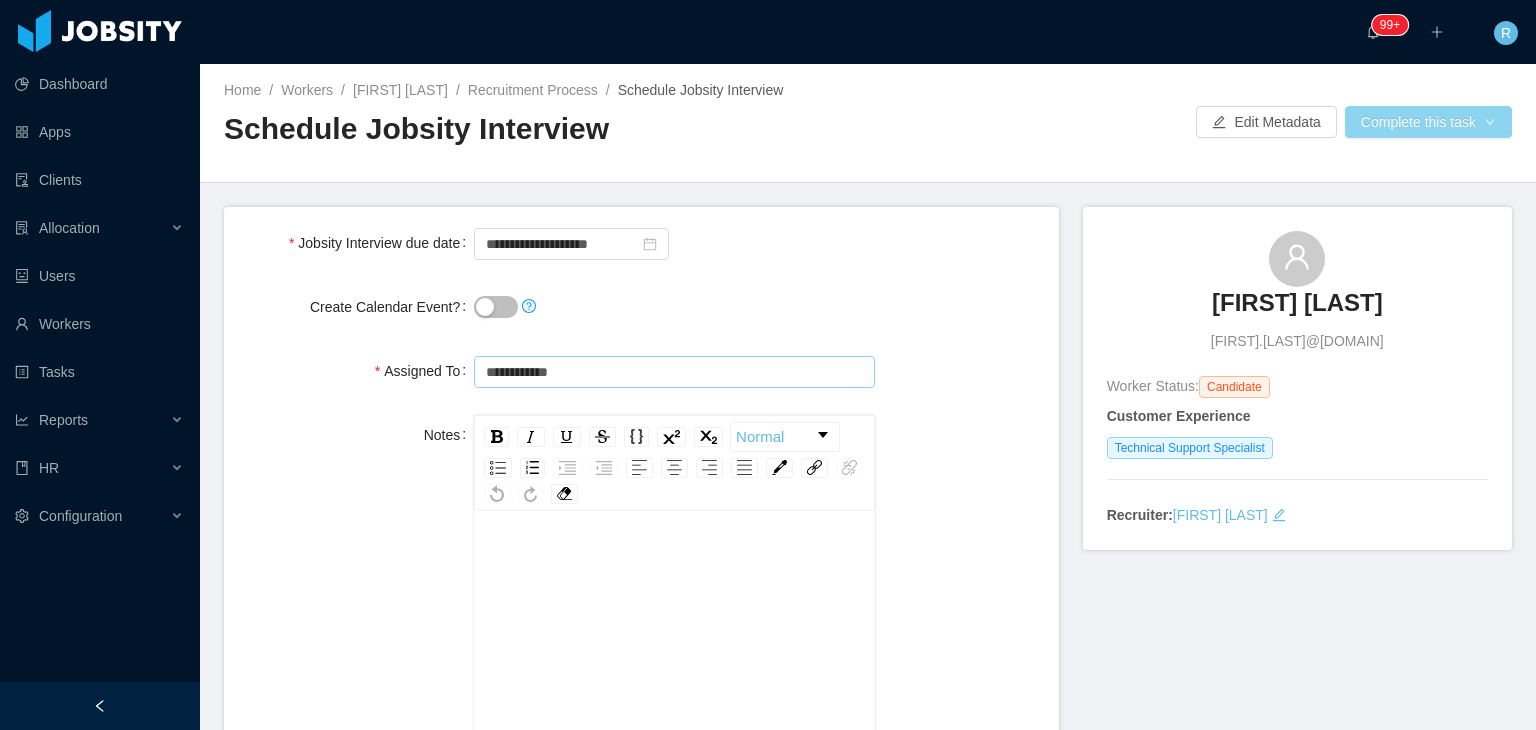 type on "**********" 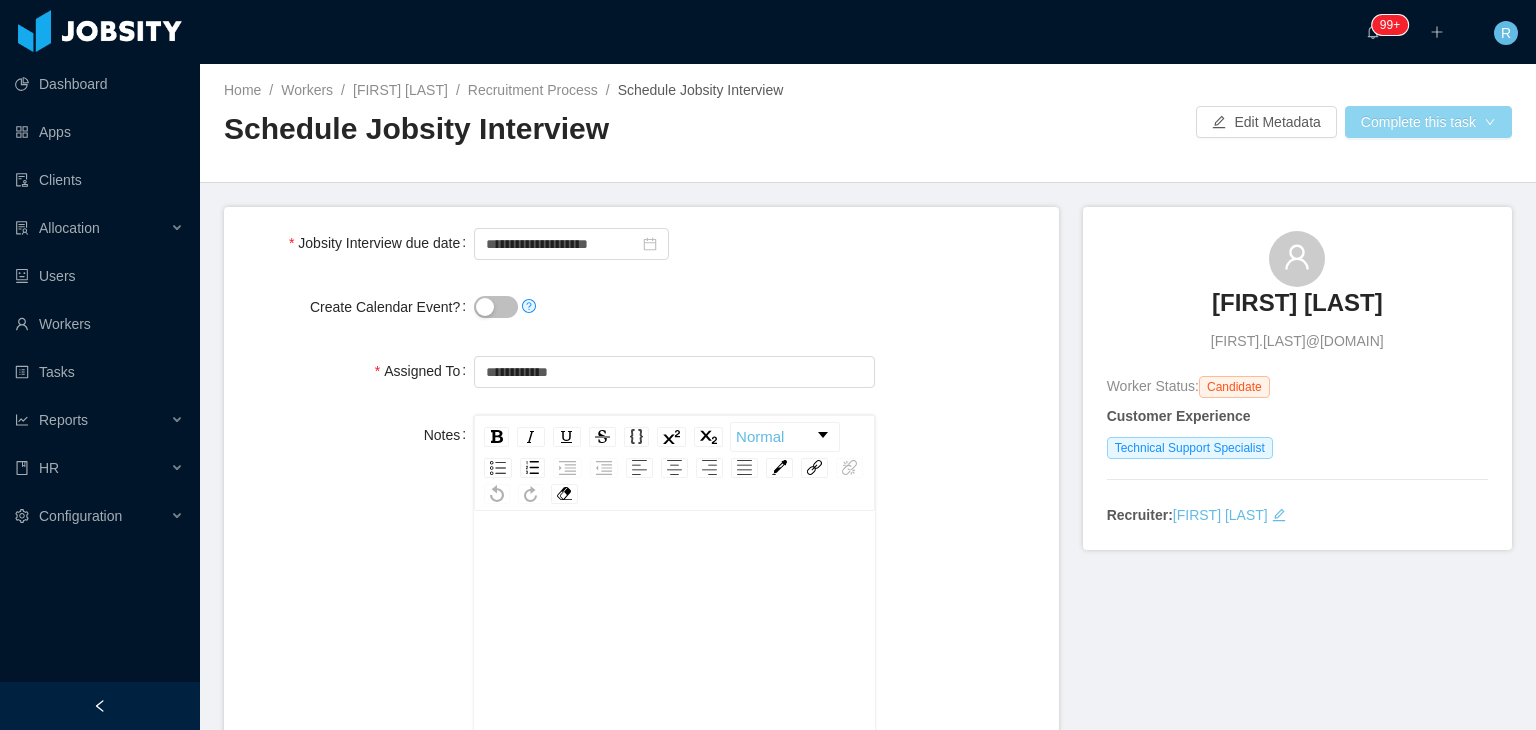 click on "Complete this task" at bounding box center [1428, 122] 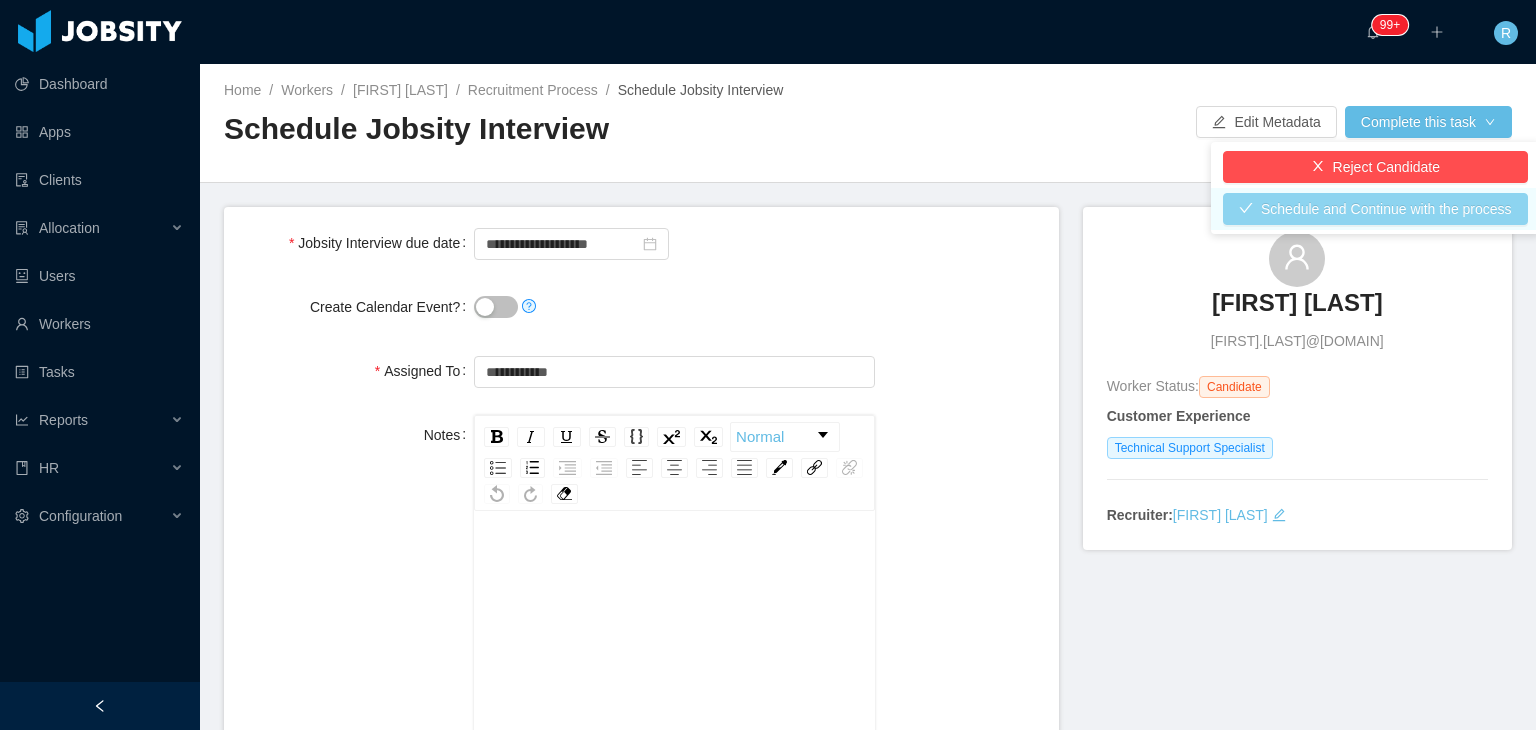click on "Schedule and Continue with the process" at bounding box center (1375, 209) 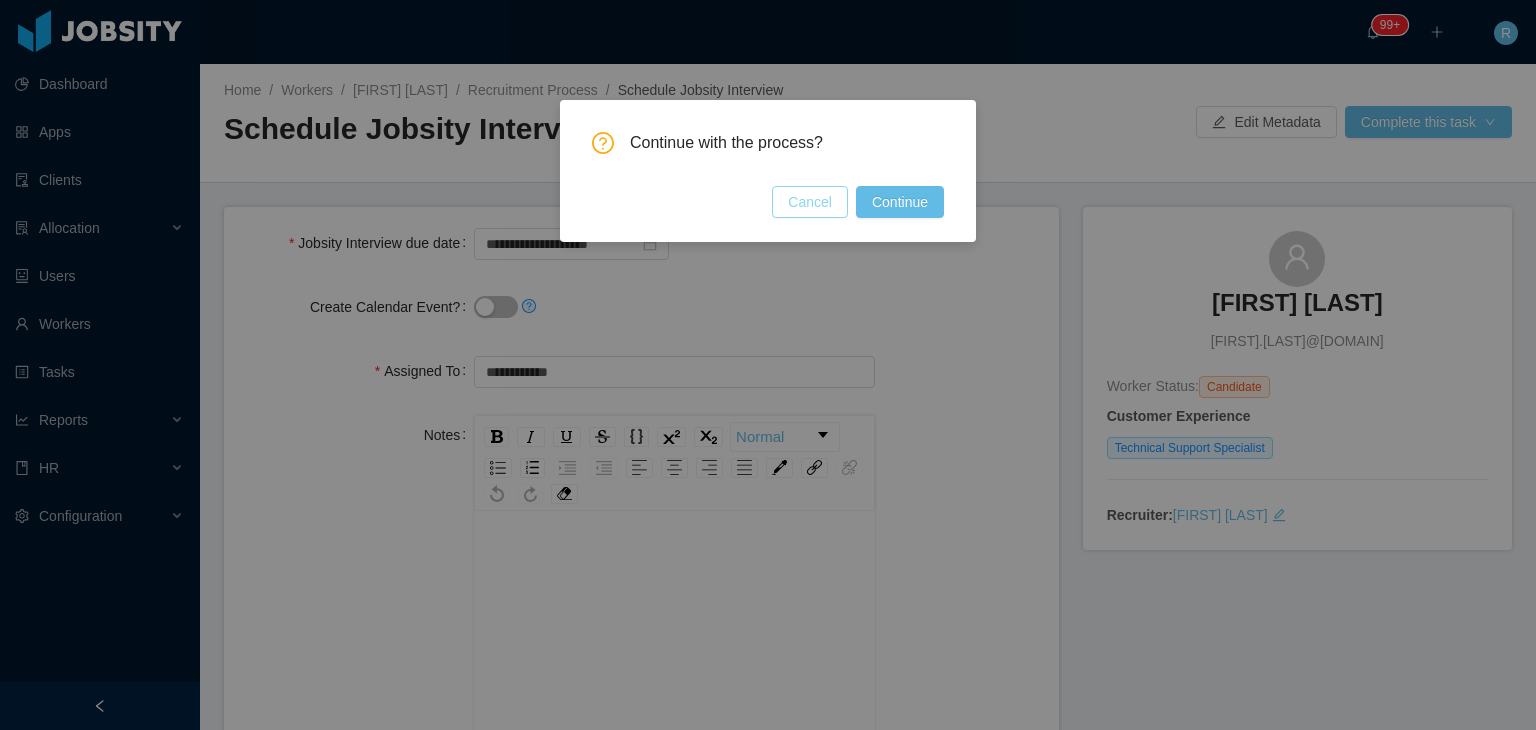 click on "Cancel" at bounding box center (810, 202) 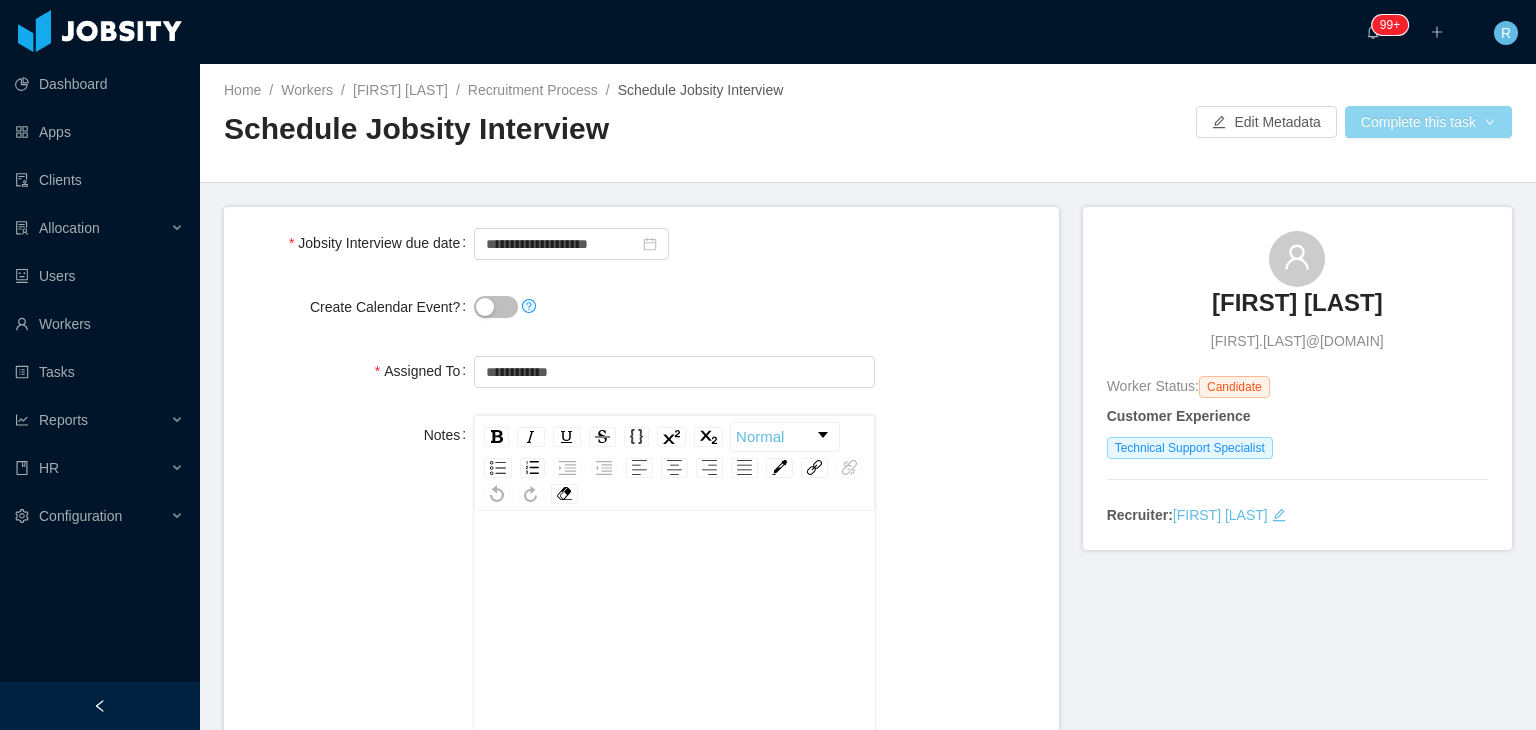 click on "Complete this task" at bounding box center [1428, 122] 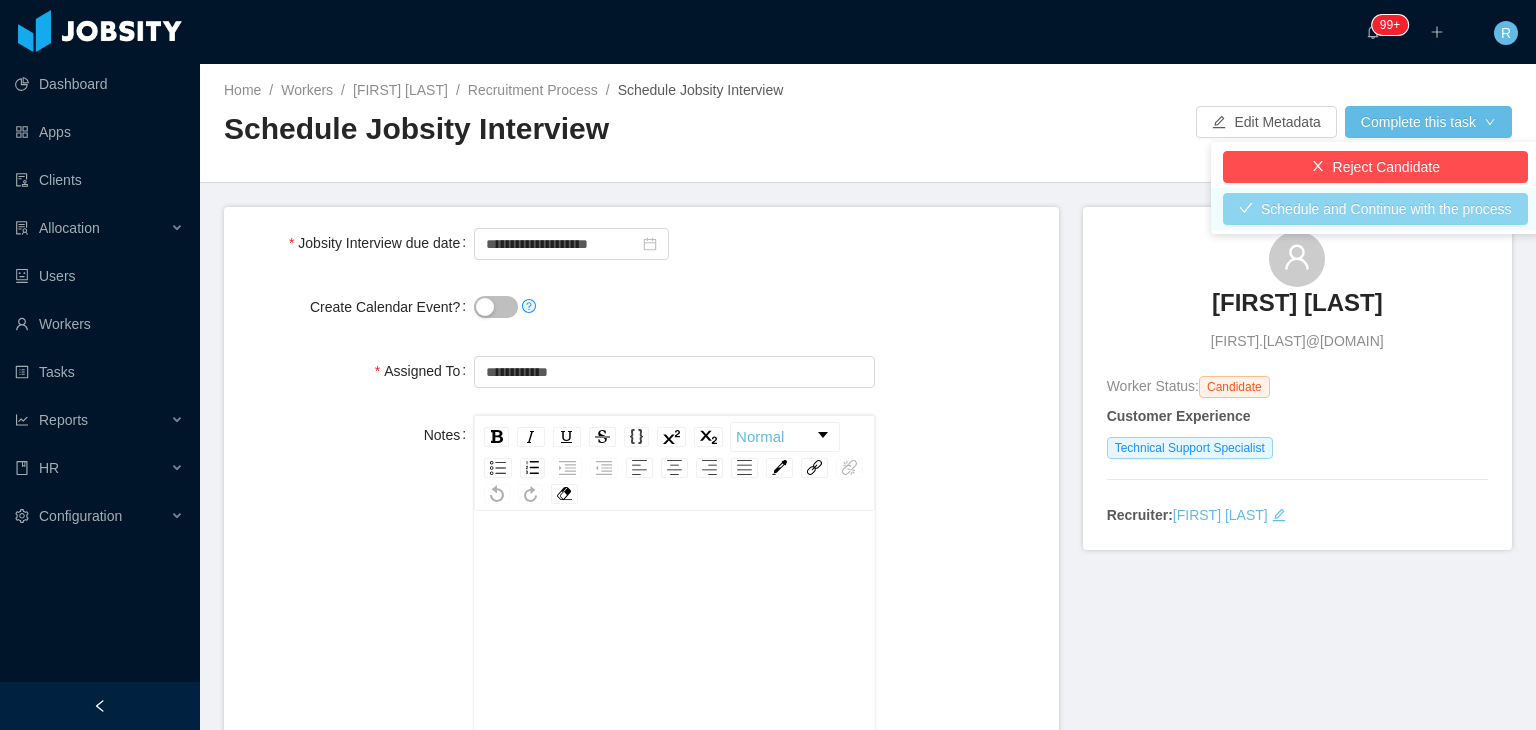 click on "Schedule and Continue with the process" at bounding box center (1375, 209) 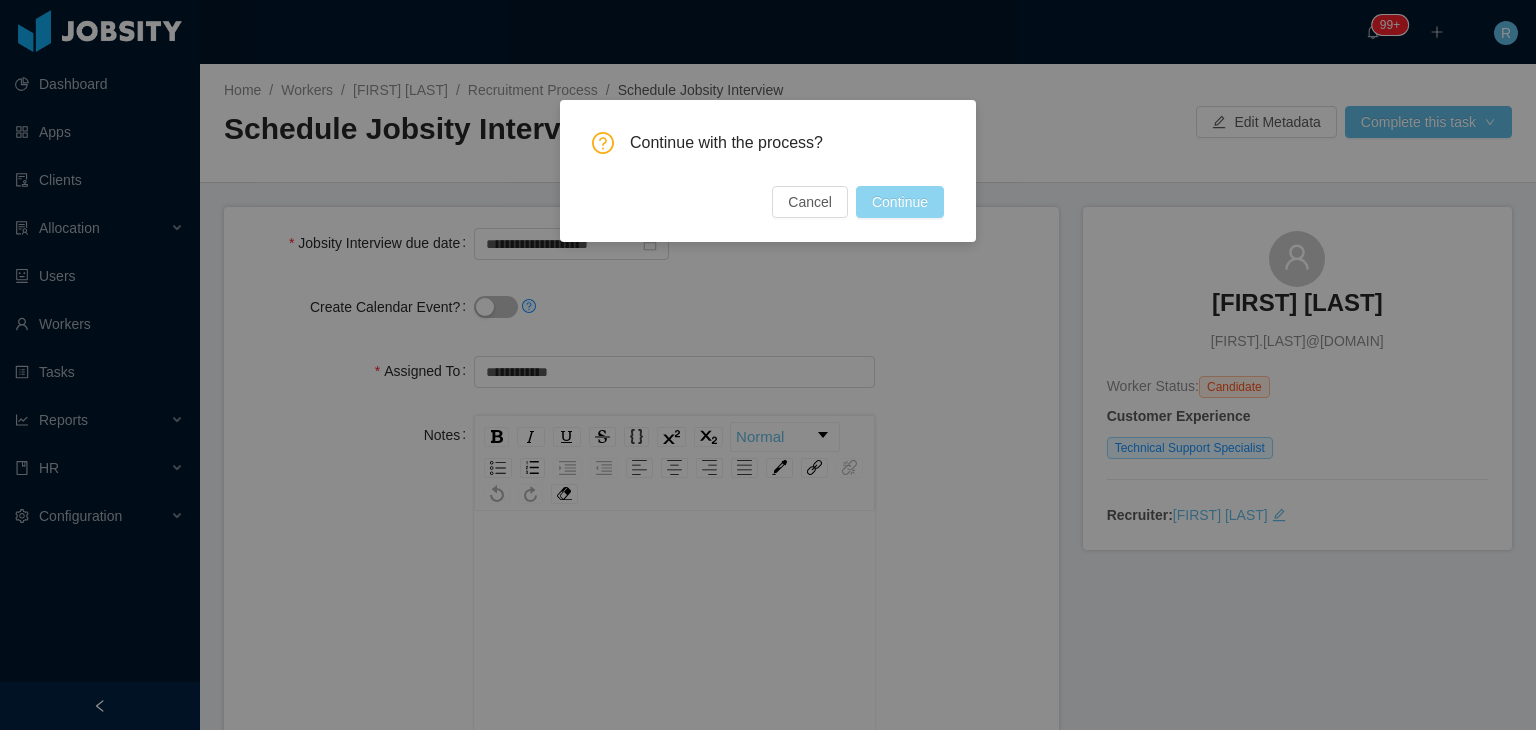 click on "Continue" at bounding box center (900, 202) 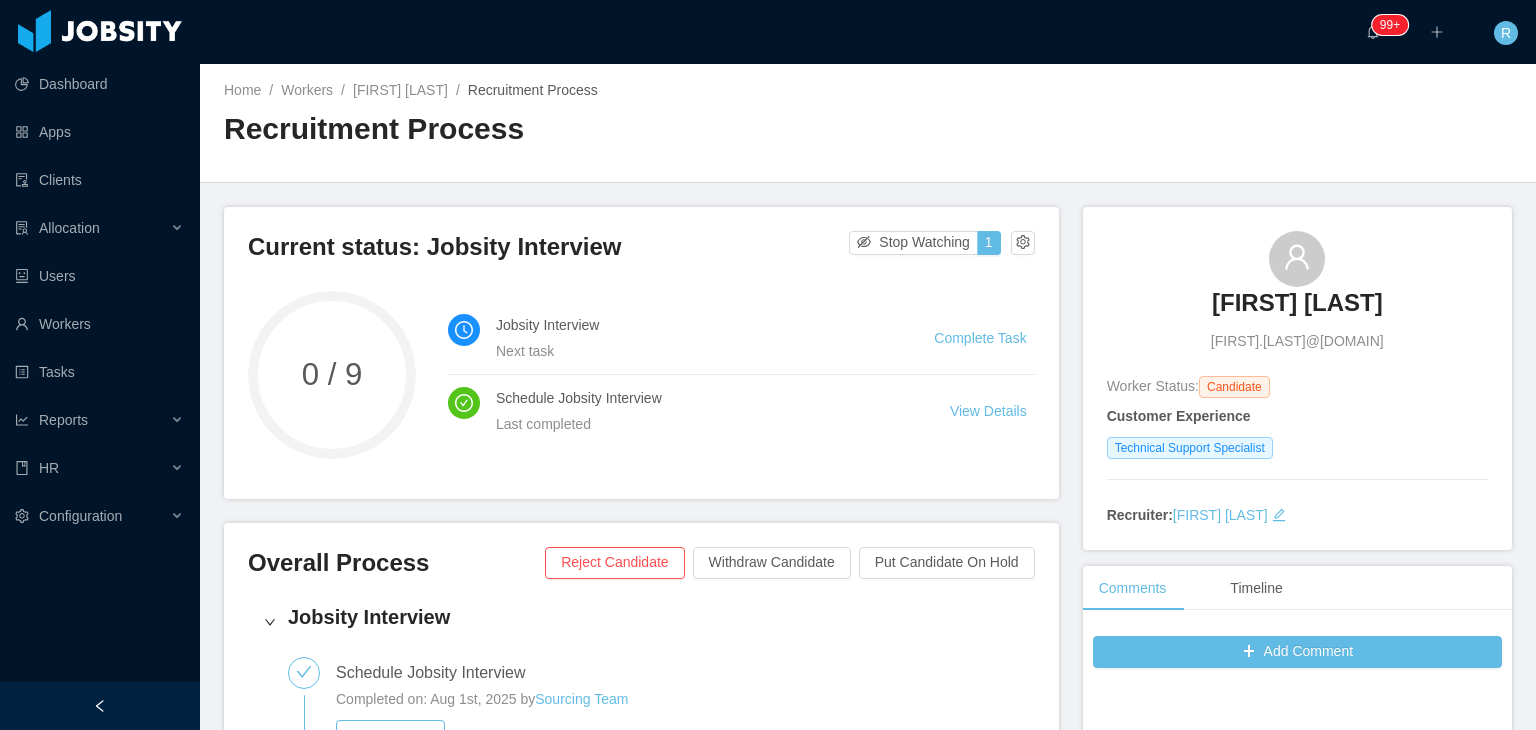 click on "Mario Marmol" at bounding box center [1297, 303] 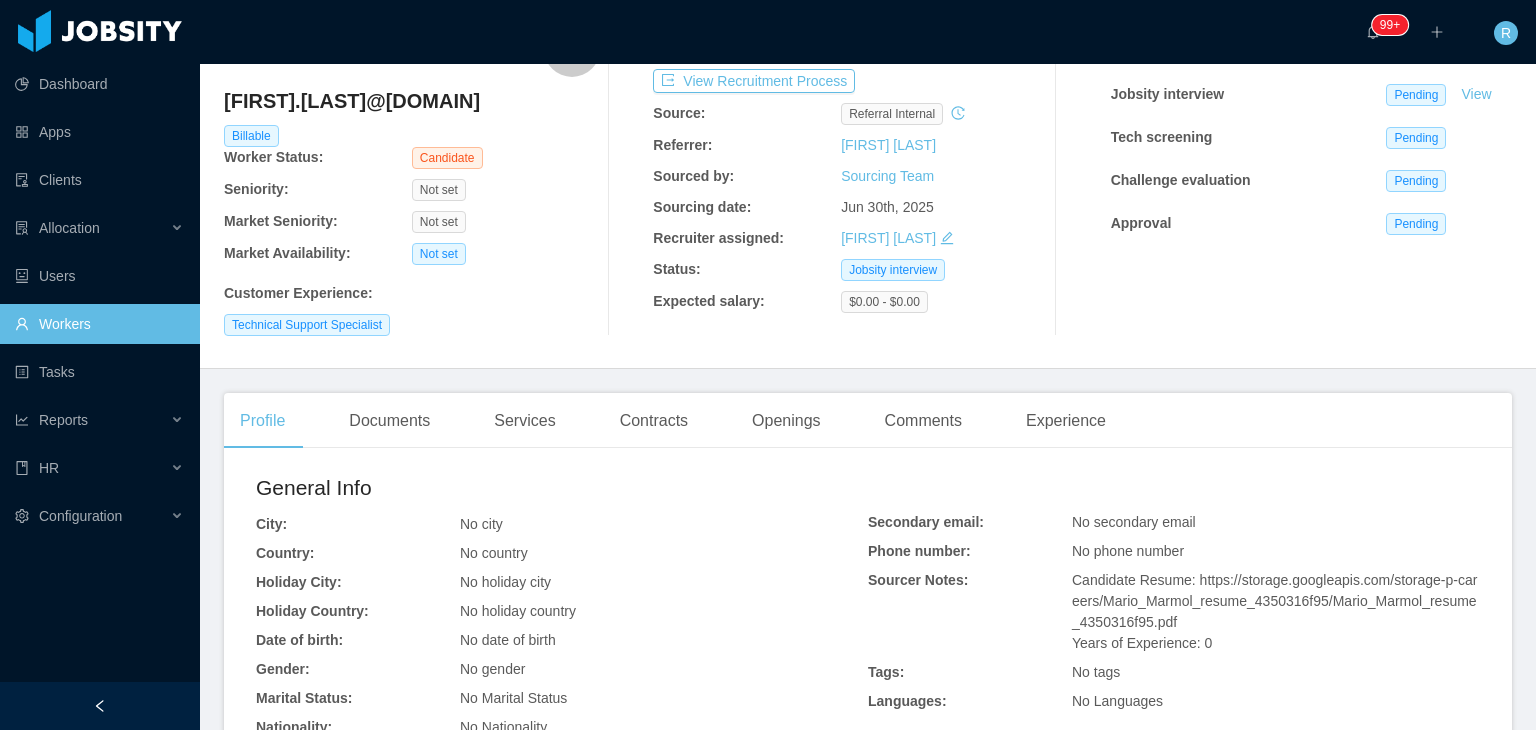 scroll, scrollTop: 131, scrollLeft: 0, axis: vertical 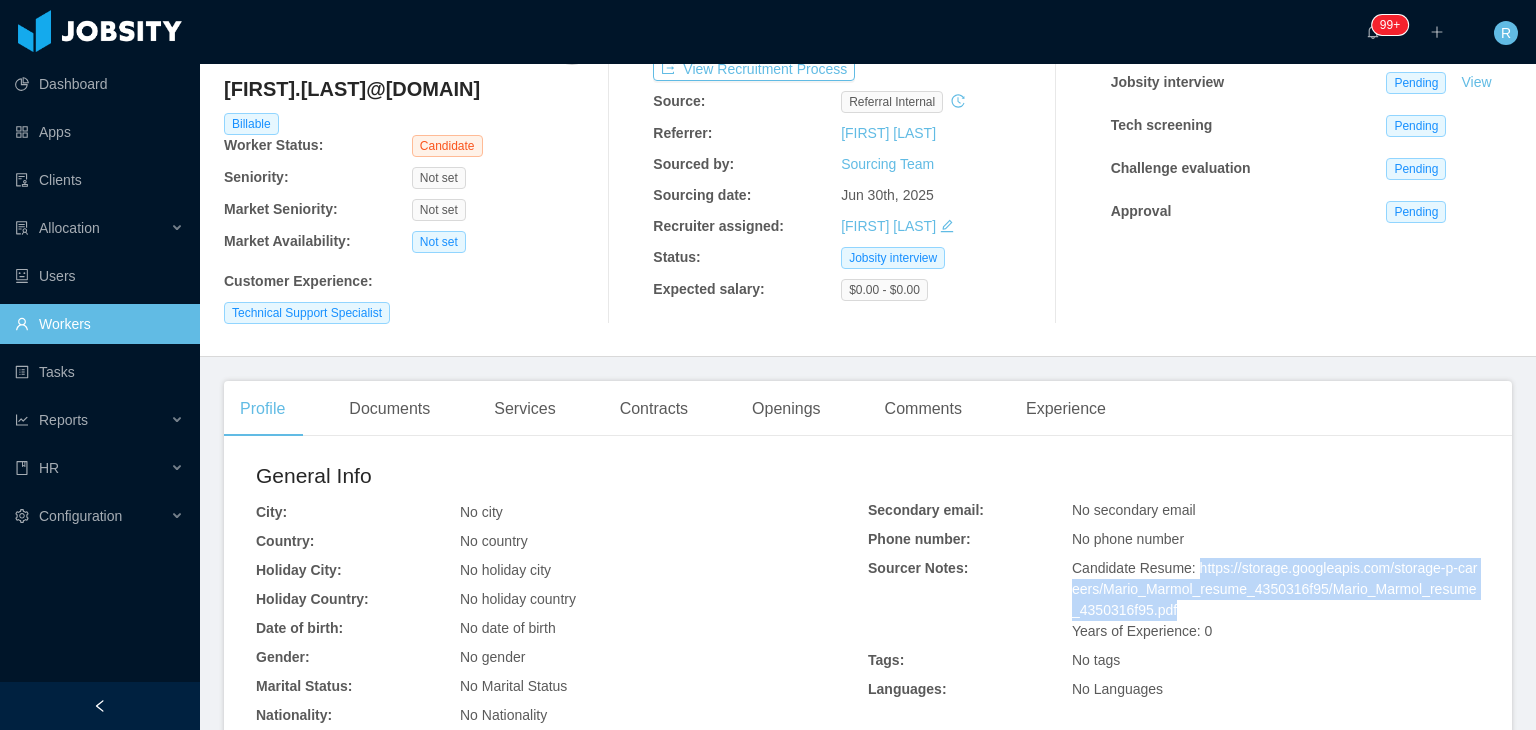 drag, startPoint x: 1171, startPoint y: 608, endPoint x: 1186, endPoint y: 571, distance: 39.92493 